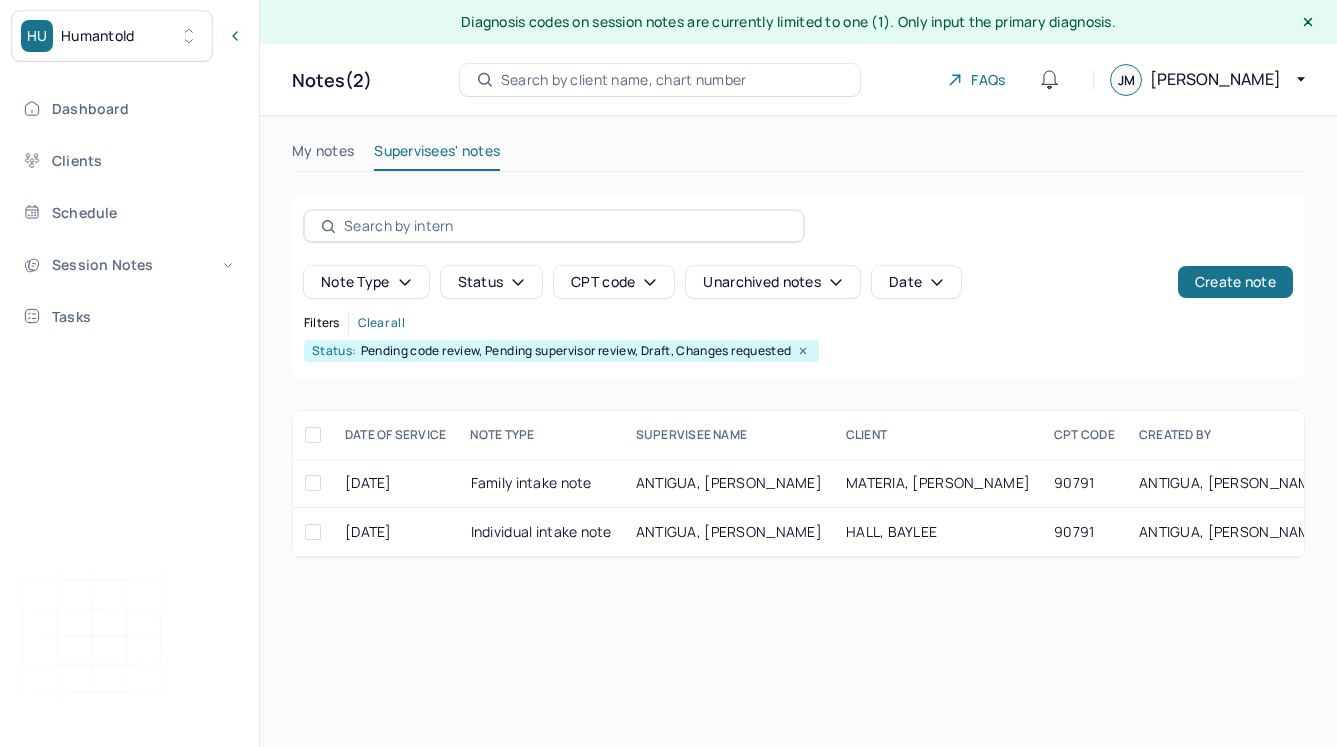 scroll, scrollTop: 0, scrollLeft: 0, axis: both 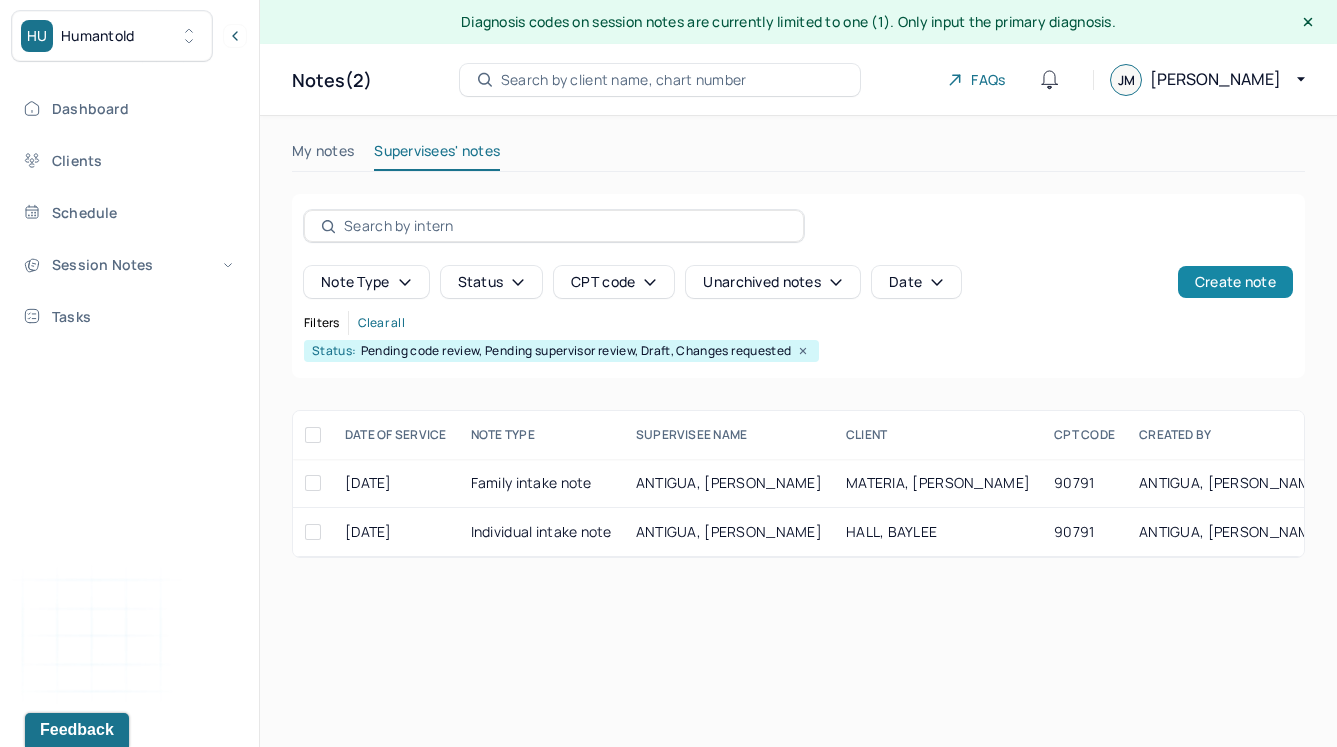 click on "Create note" at bounding box center [1235, 282] 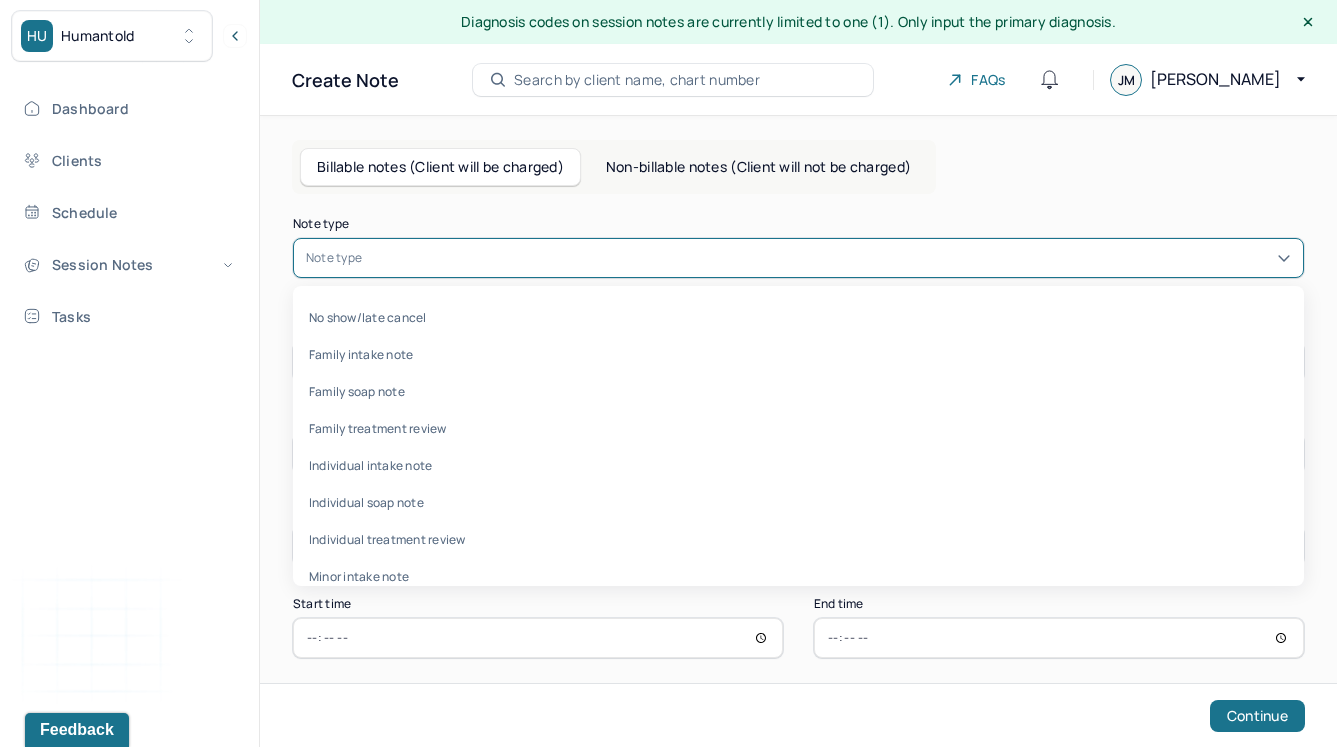 click at bounding box center [828, 258] 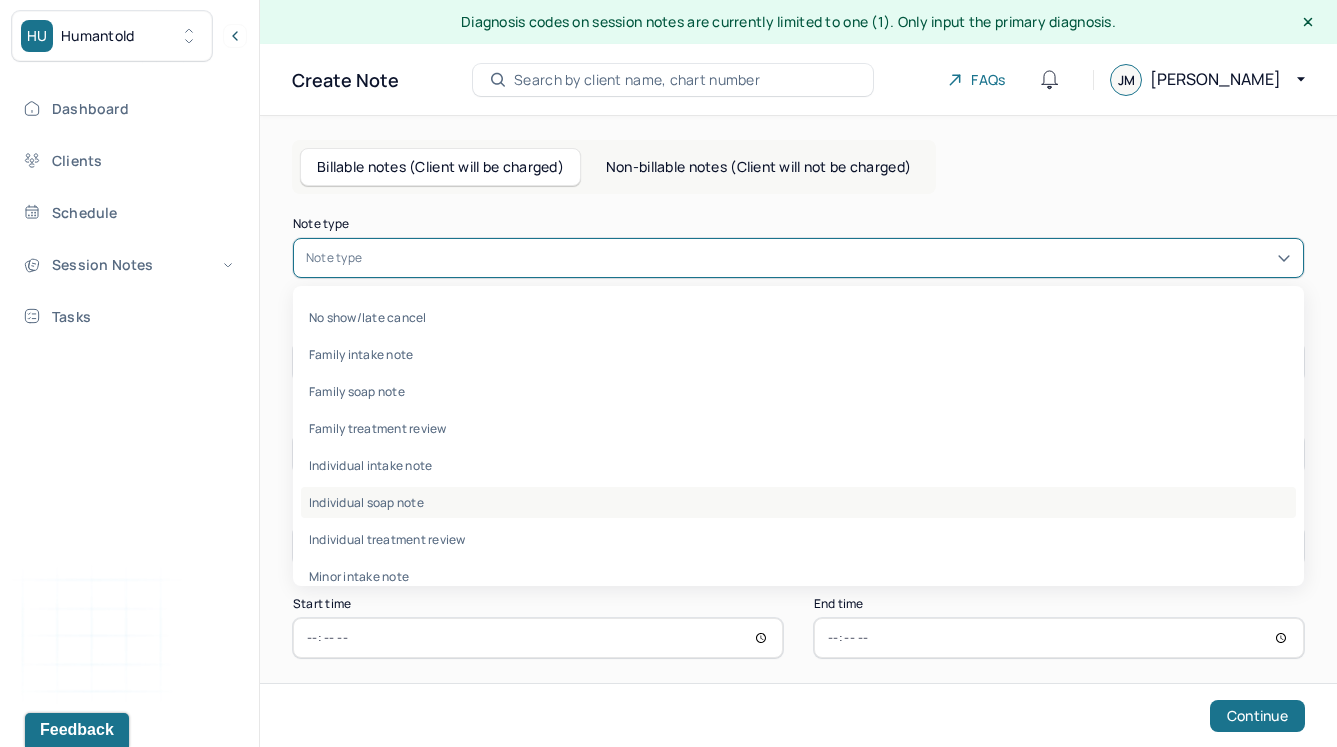 click on "Individual soap note" at bounding box center [798, 502] 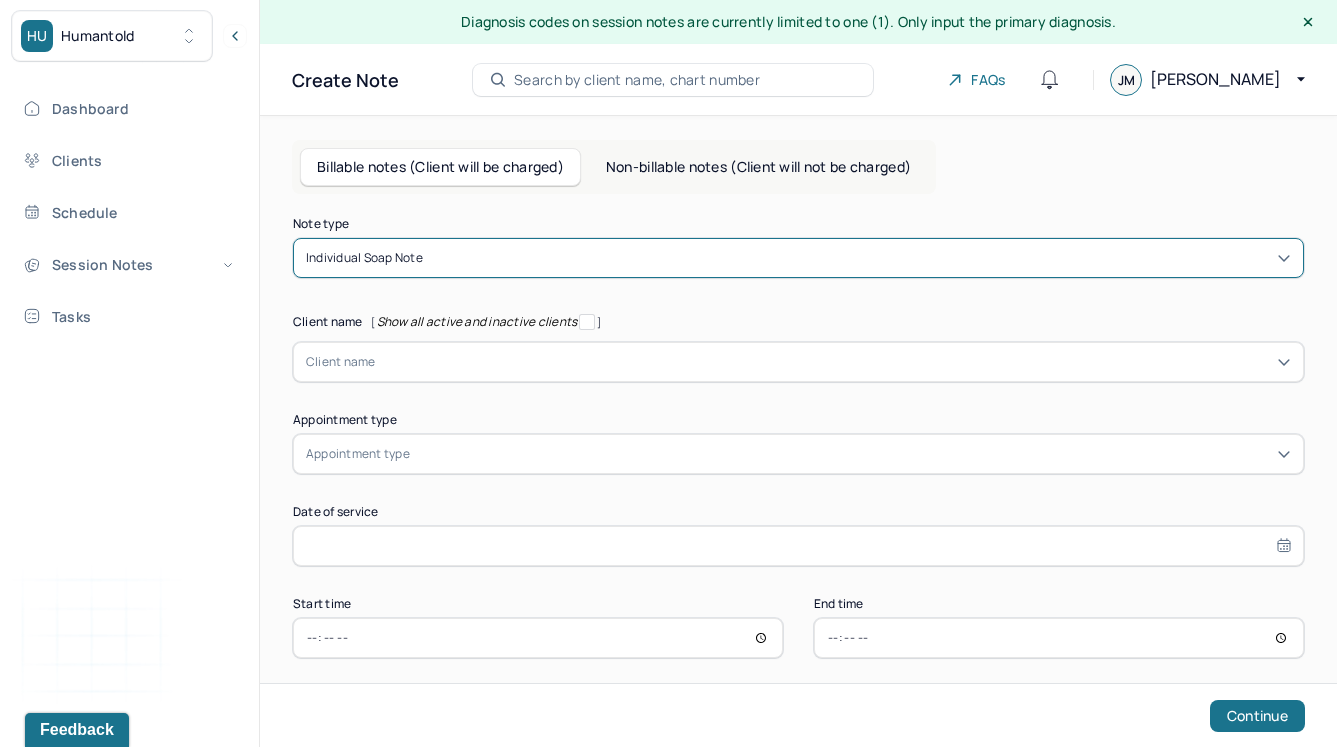 click at bounding box center [833, 362] 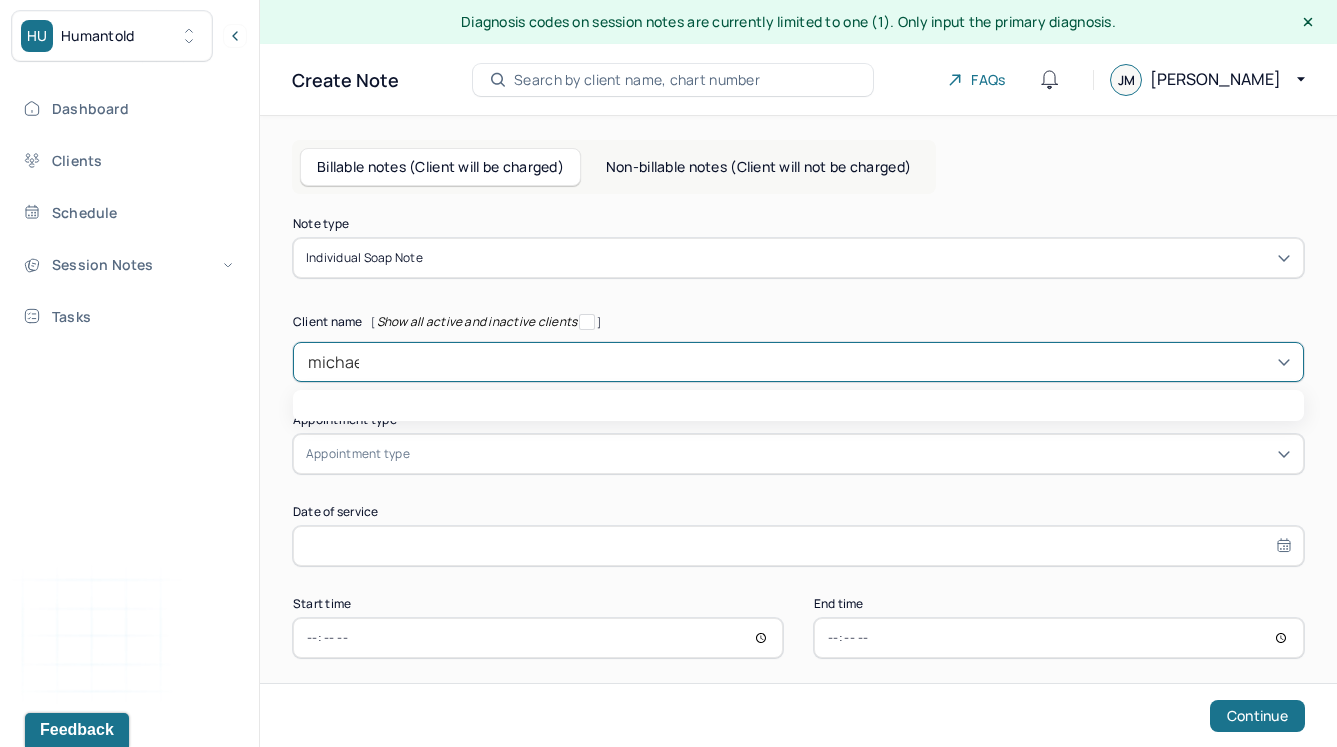 type on "michael" 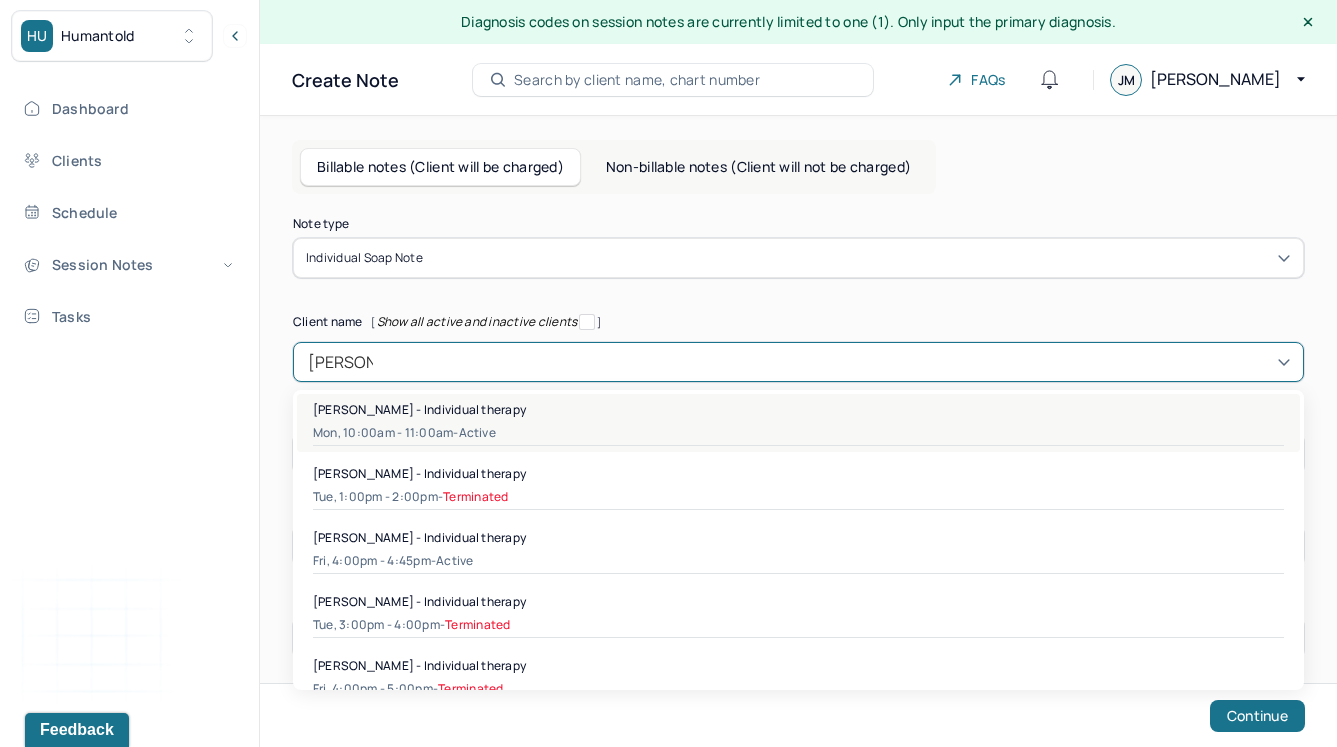 click on "Michael Hurtado - Individual therapy Mon, 10:00am - 11:00am  -  active" at bounding box center [798, 423] 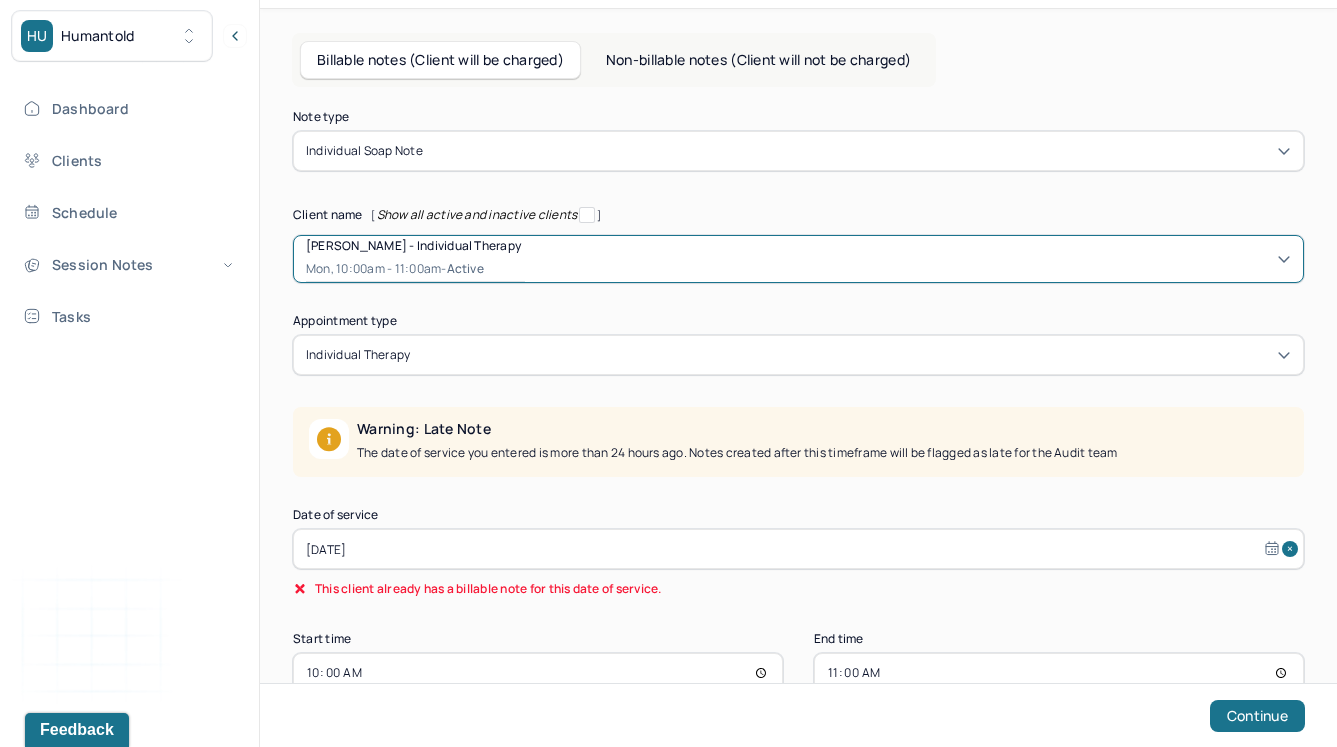scroll, scrollTop: 129, scrollLeft: 0, axis: vertical 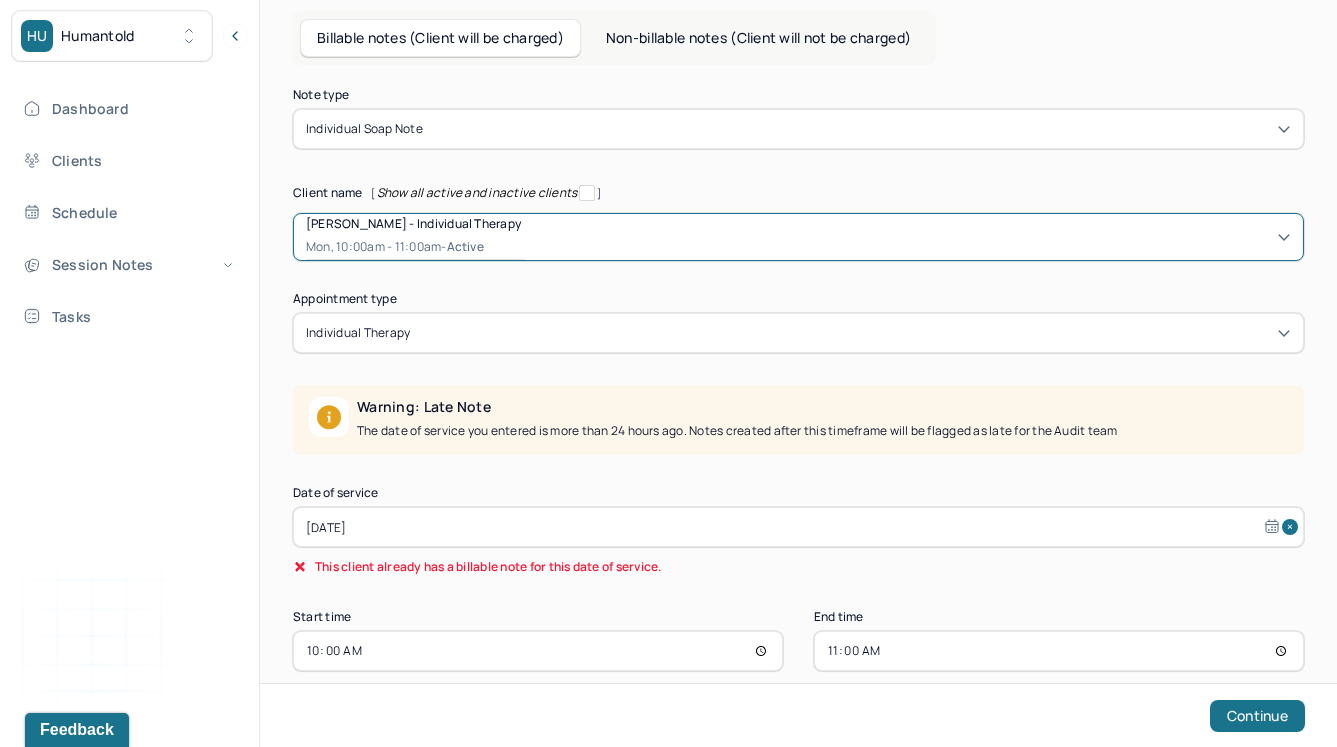 click on "Jun 30, 2025" at bounding box center [798, 527] 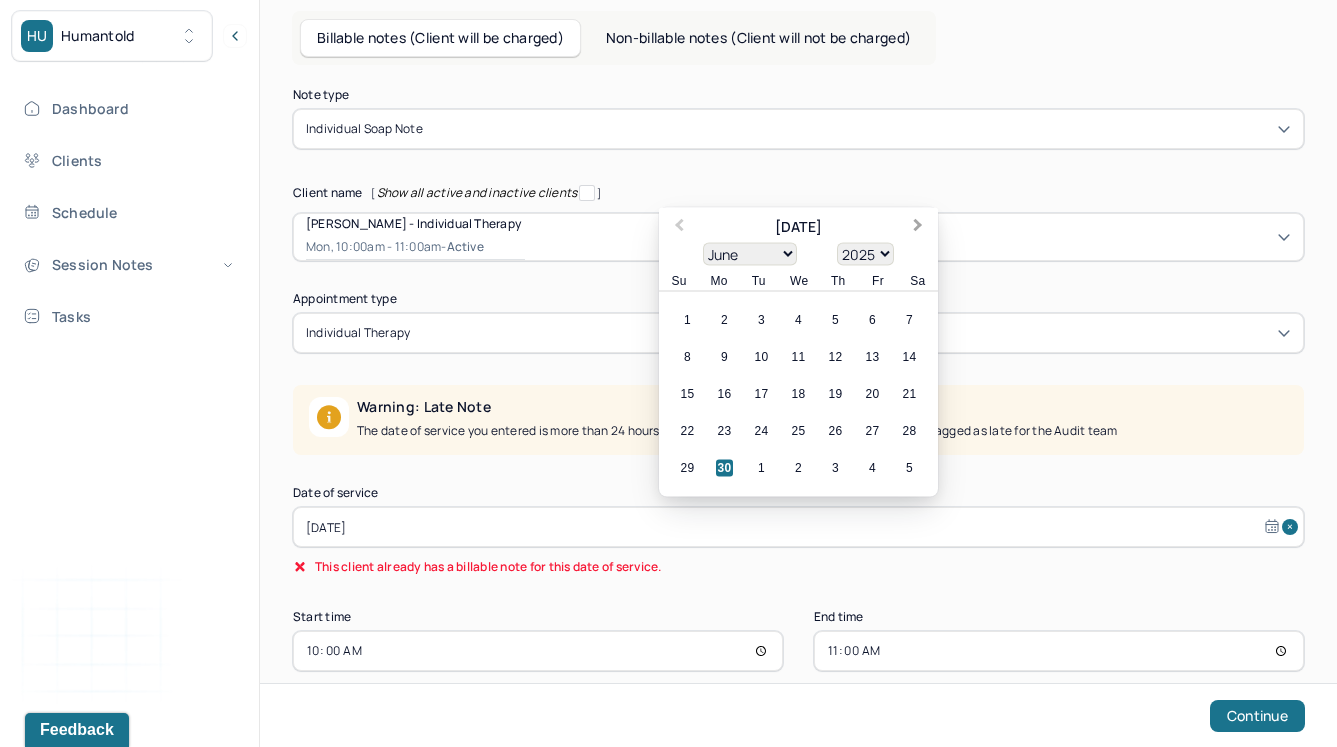 click on "Next Month" at bounding box center (918, 227) 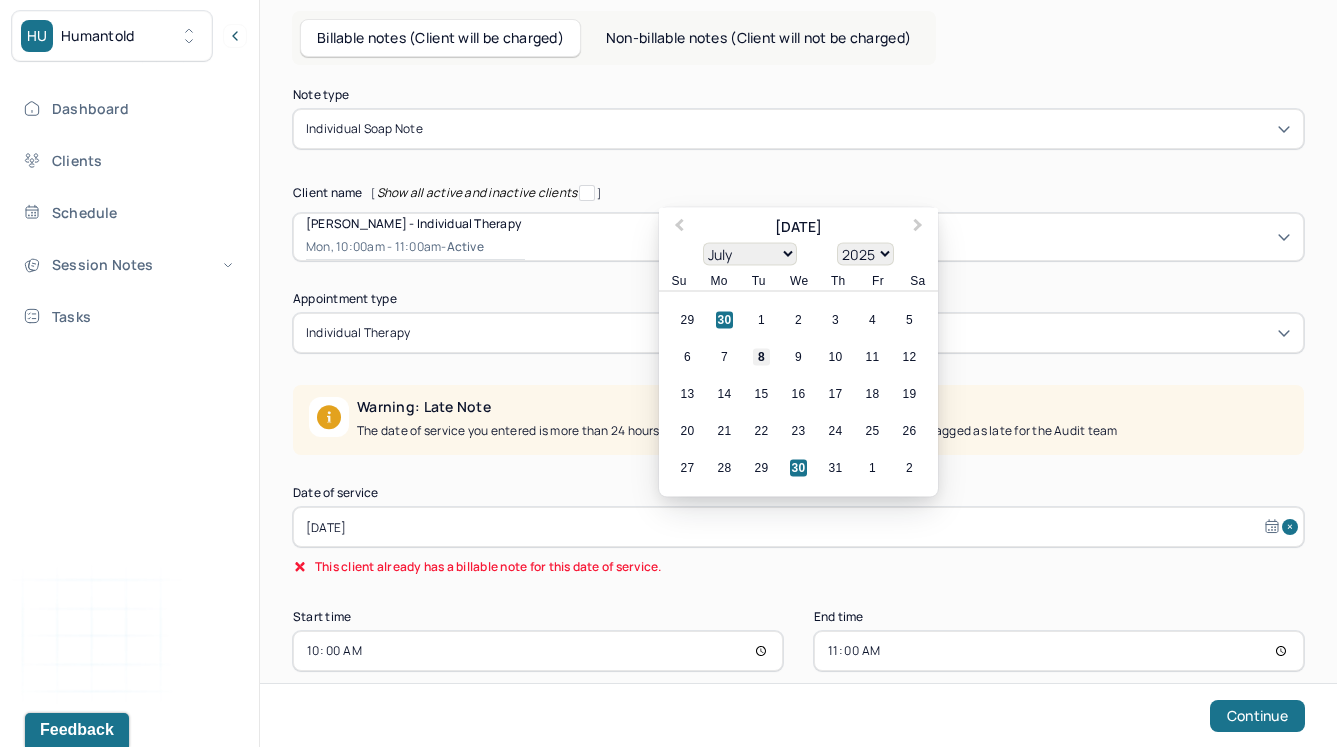 click on "8" at bounding box center (761, 357) 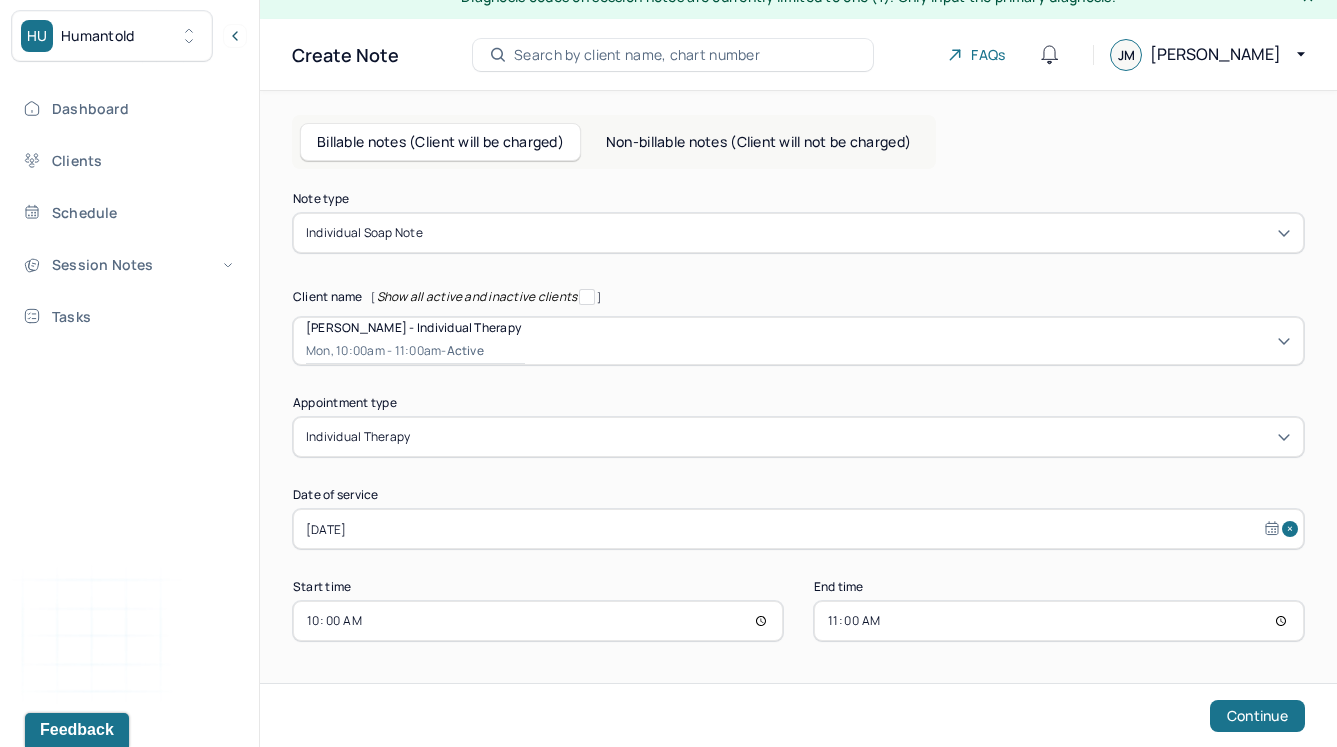scroll, scrollTop: 24, scrollLeft: 0, axis: vertical 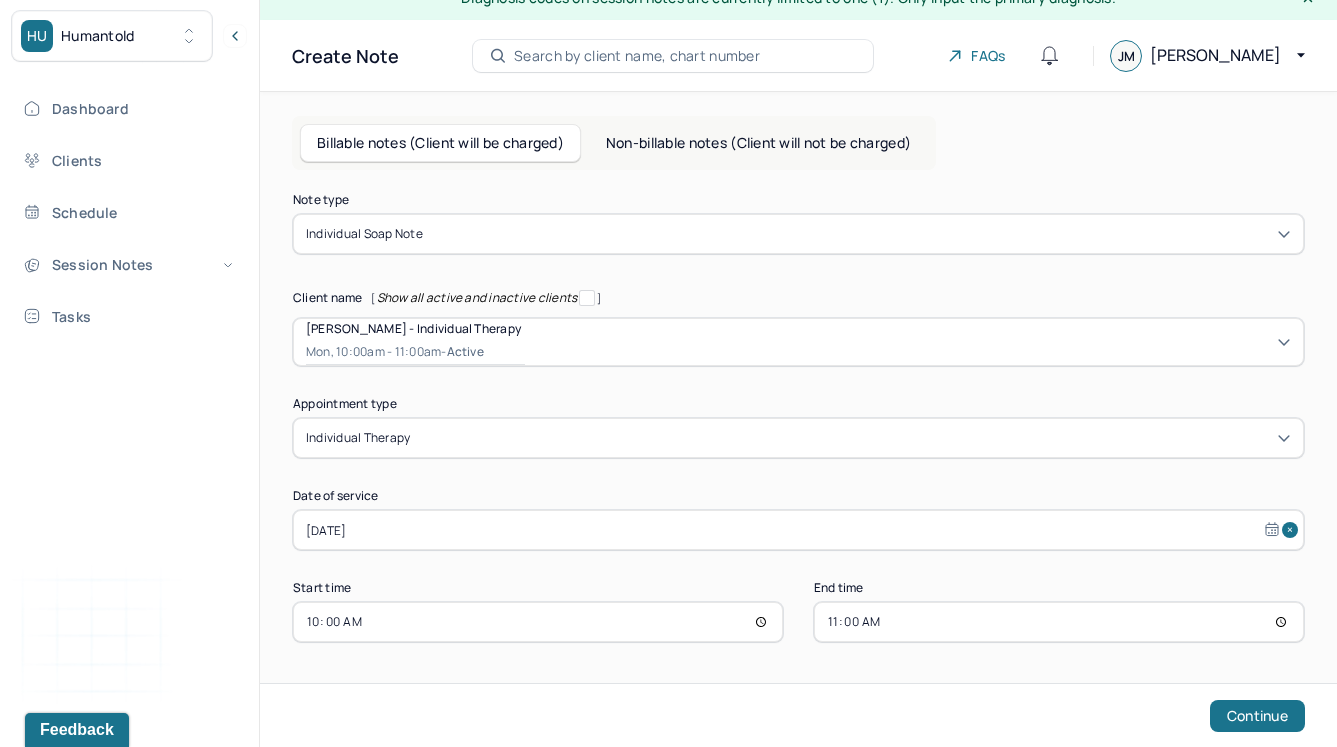 click on "10:00" at bounding box center [538, 622] 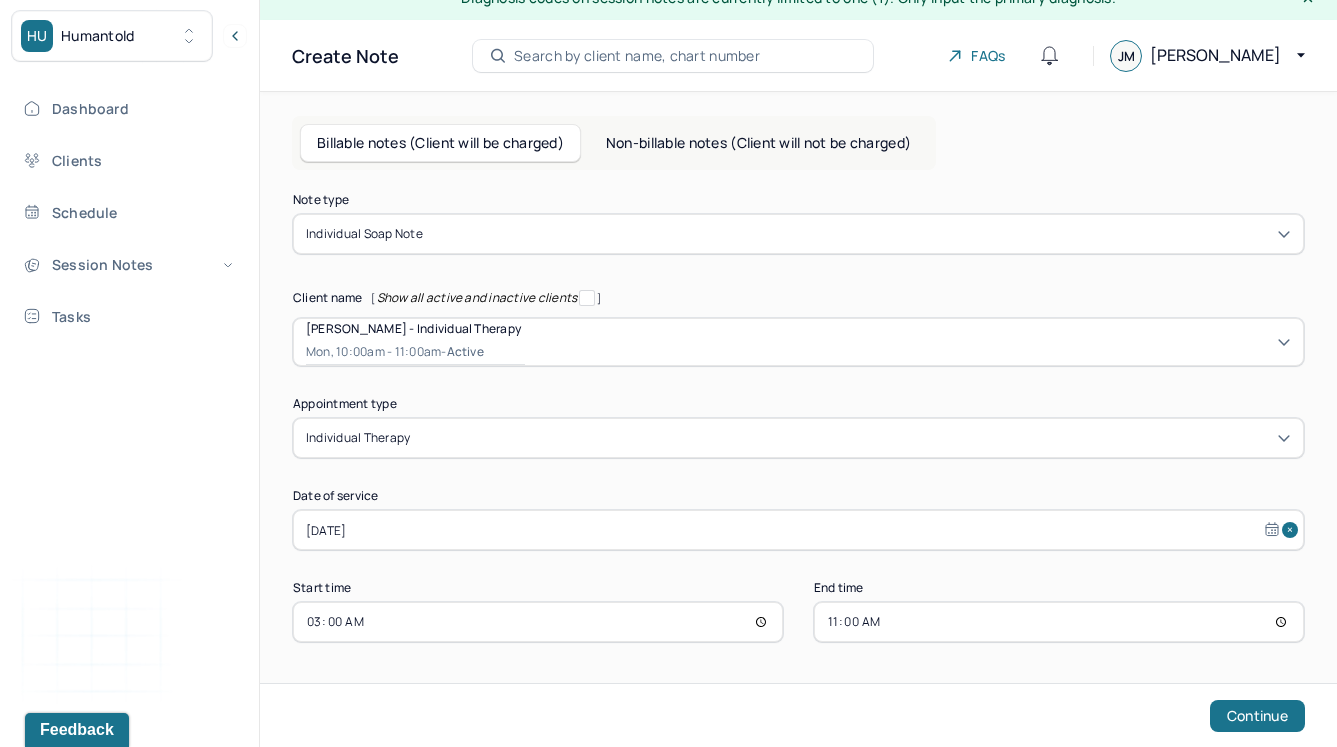 type on "15:00" 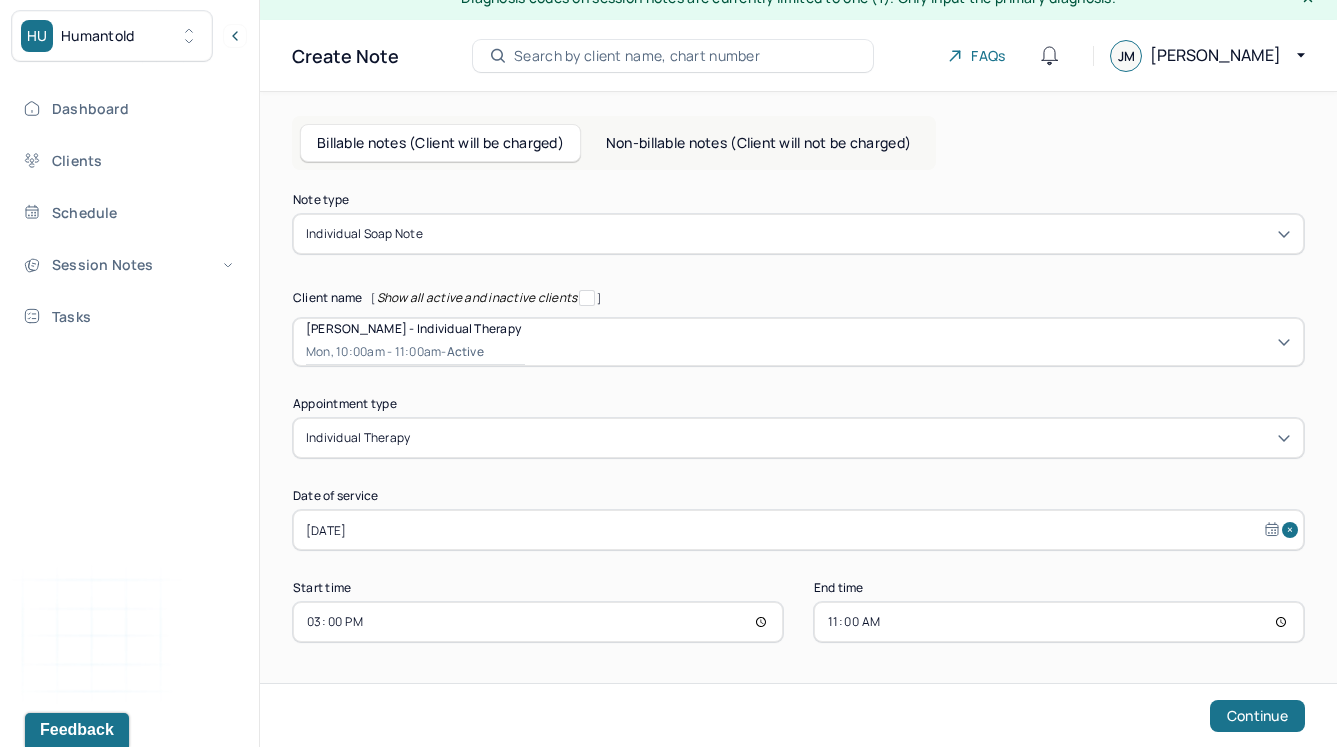 click on "11:00" at bounding box center [1059, 622] 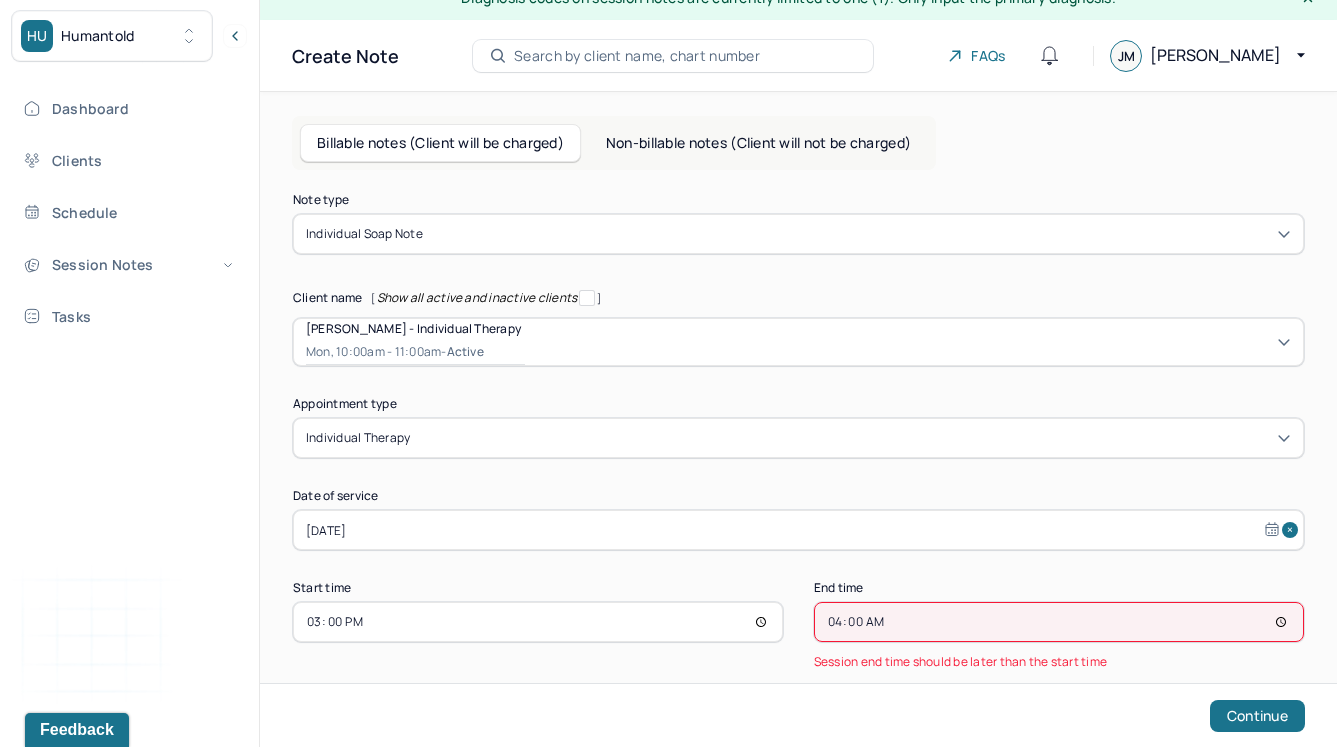 click on "04:00" at bounding box center [1059, 622] 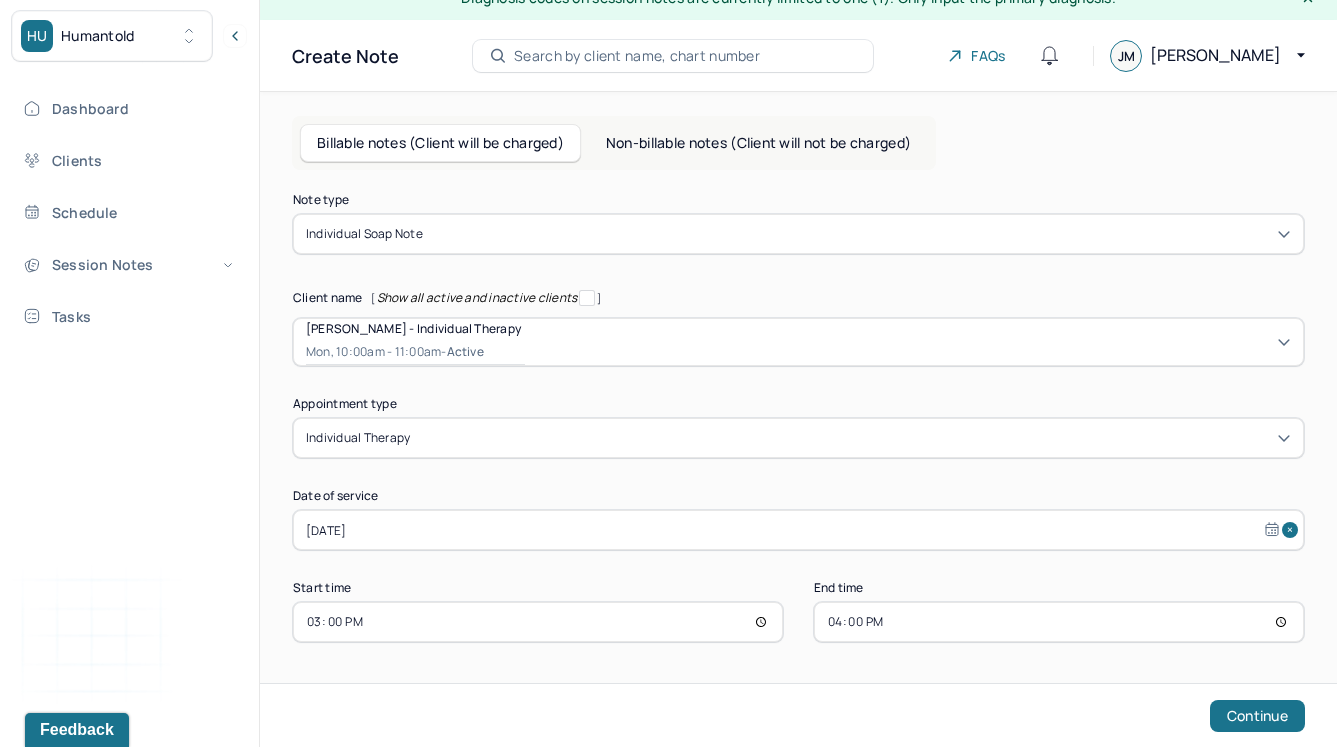 click on "Note type Individual soap note Client name [ Show all active and inactive clients ] Michael Hurtado - Individual therapy Mon, 10:00am - 11:00am  -  active Supervisee name Javier Moreira Appointment type individual therapy Date of service Jul 8, 2025 Start time 15:00 End time 16:00   Continue" at bounding box center [798, 418] 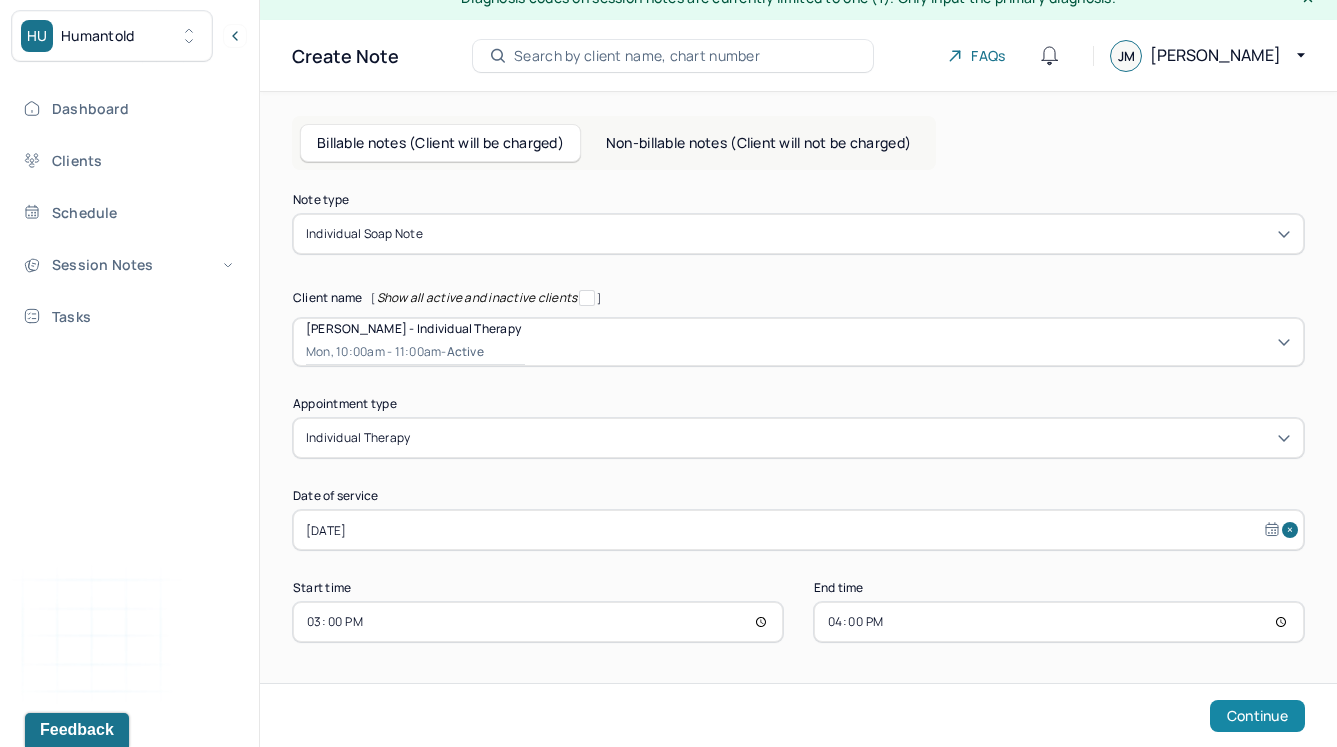 click on "Continue" at bounding box center (1257, 716) 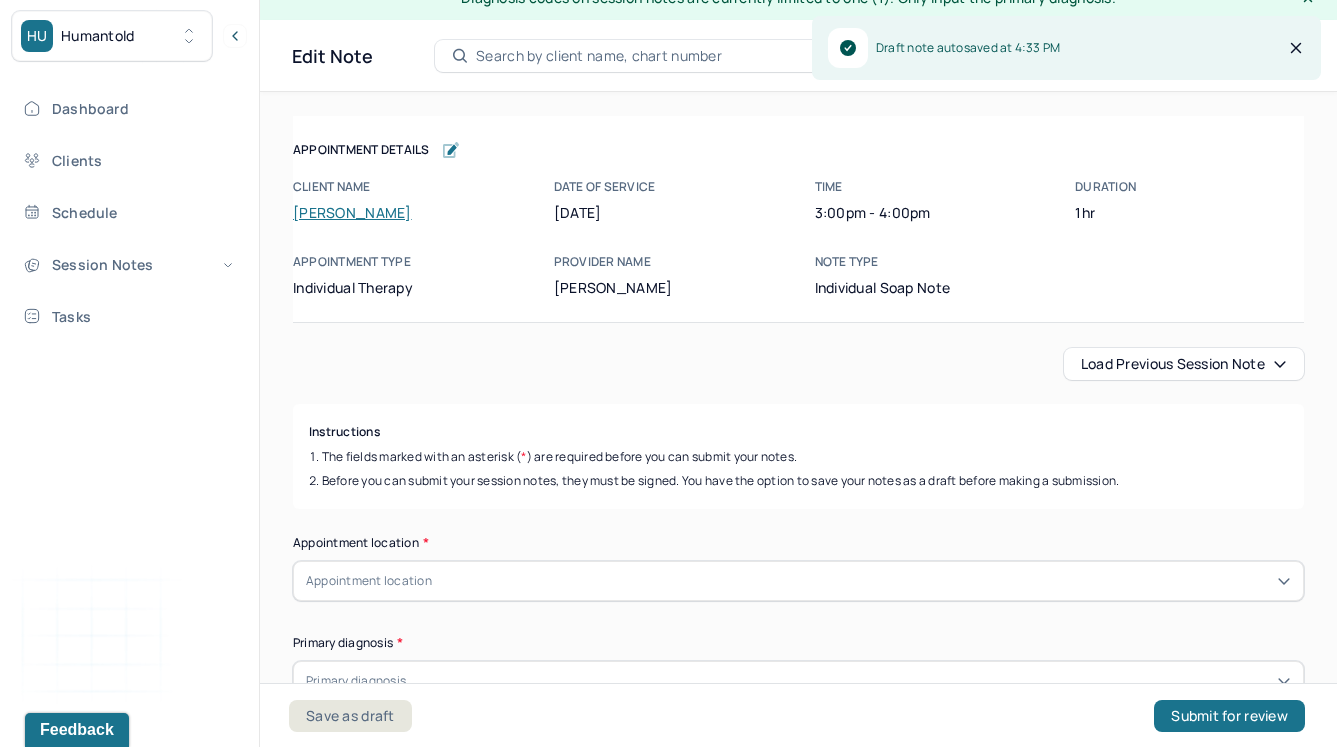 click on "Load previous session note" at bounding box center (1184, 364) 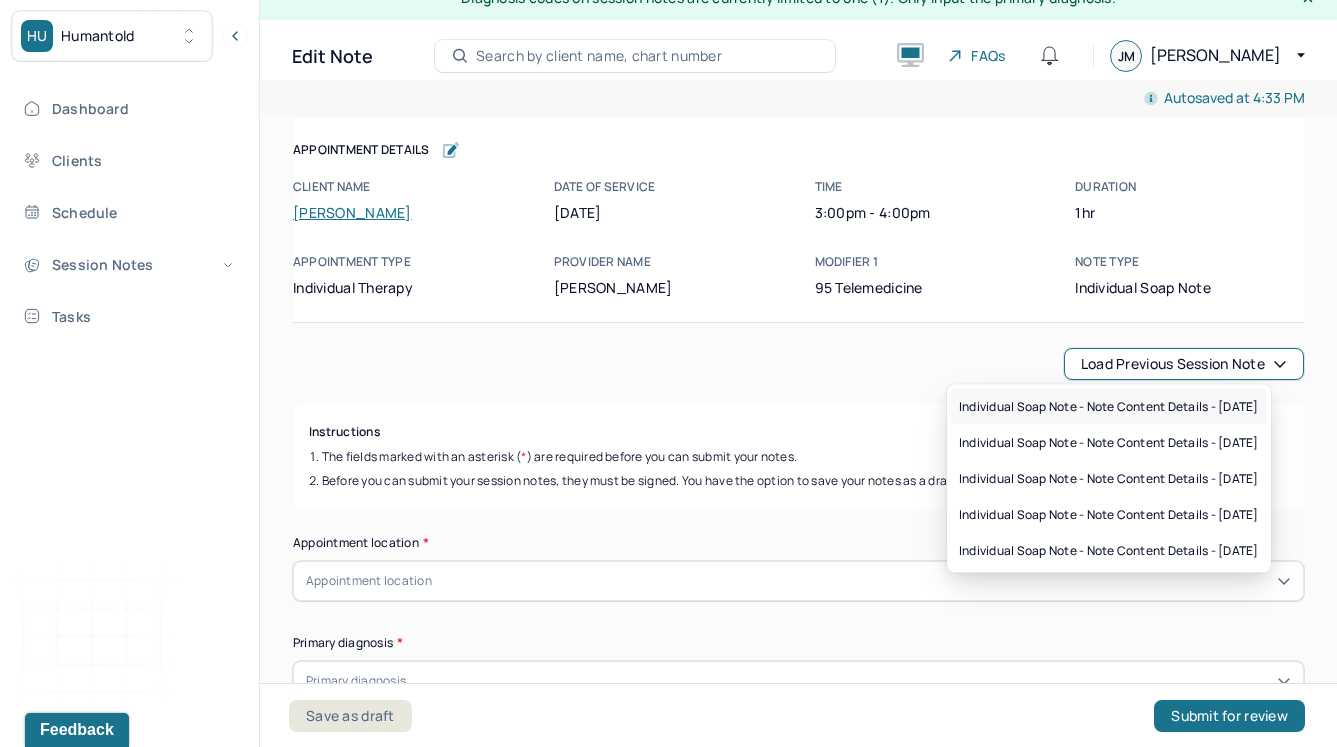 click on "Individual soap note   - Note content Details -   05/29/2025" at bounding box center [1109, 407] 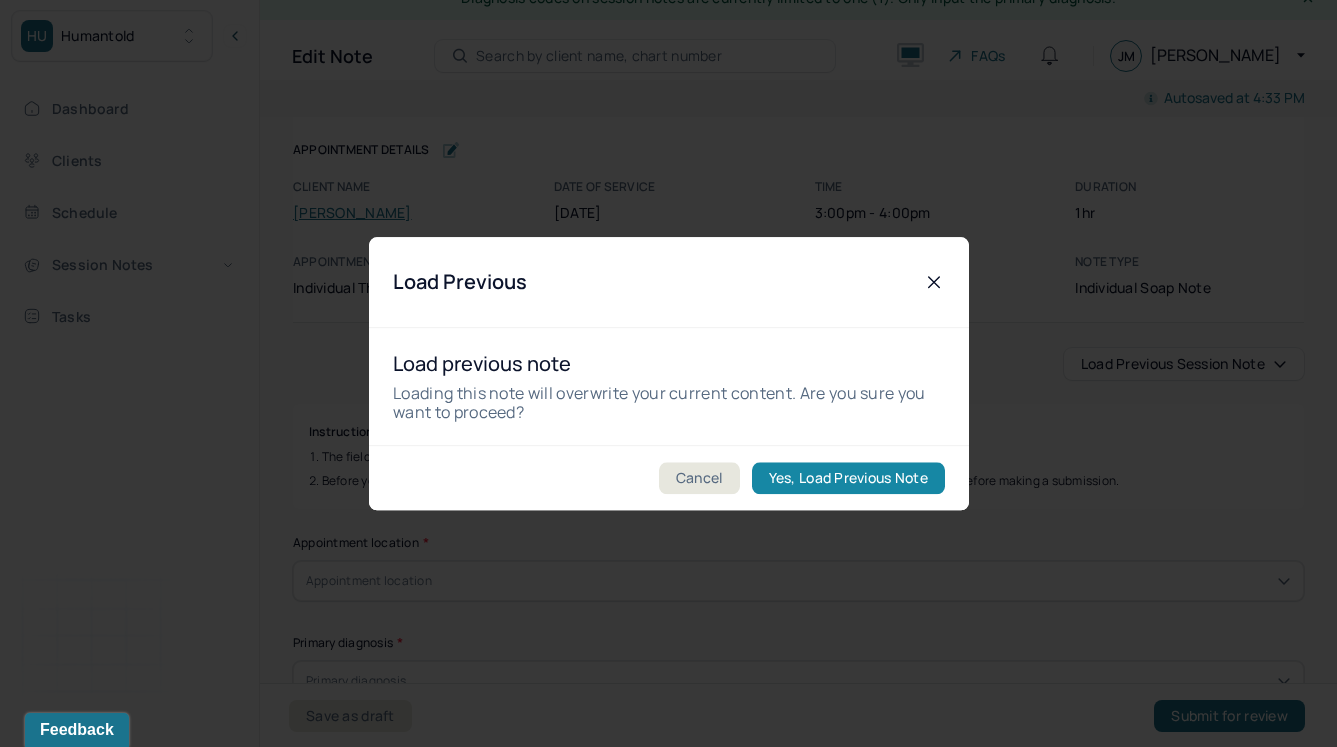 click on "Yes, Load Previous Note" at bounding box center [847, 478] 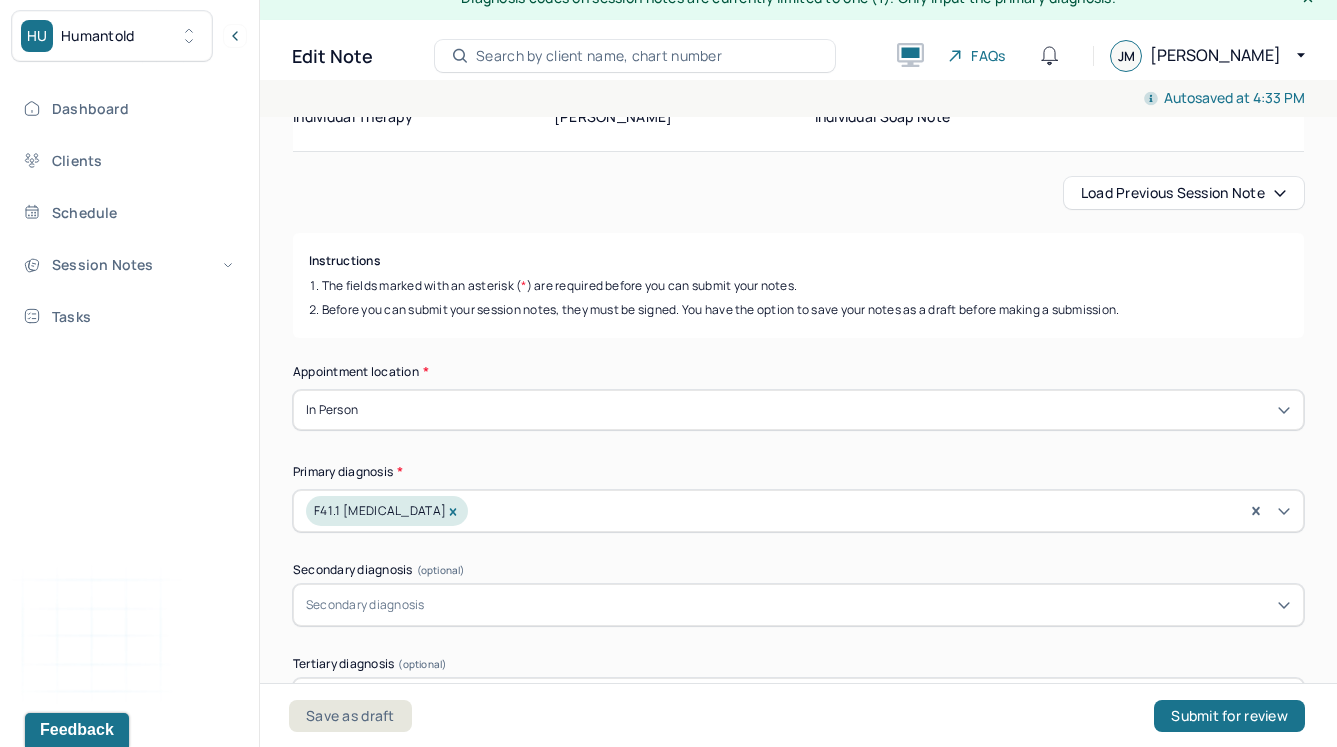 scroll, scrollTop: 0, scrollLeft: 0, axis: both 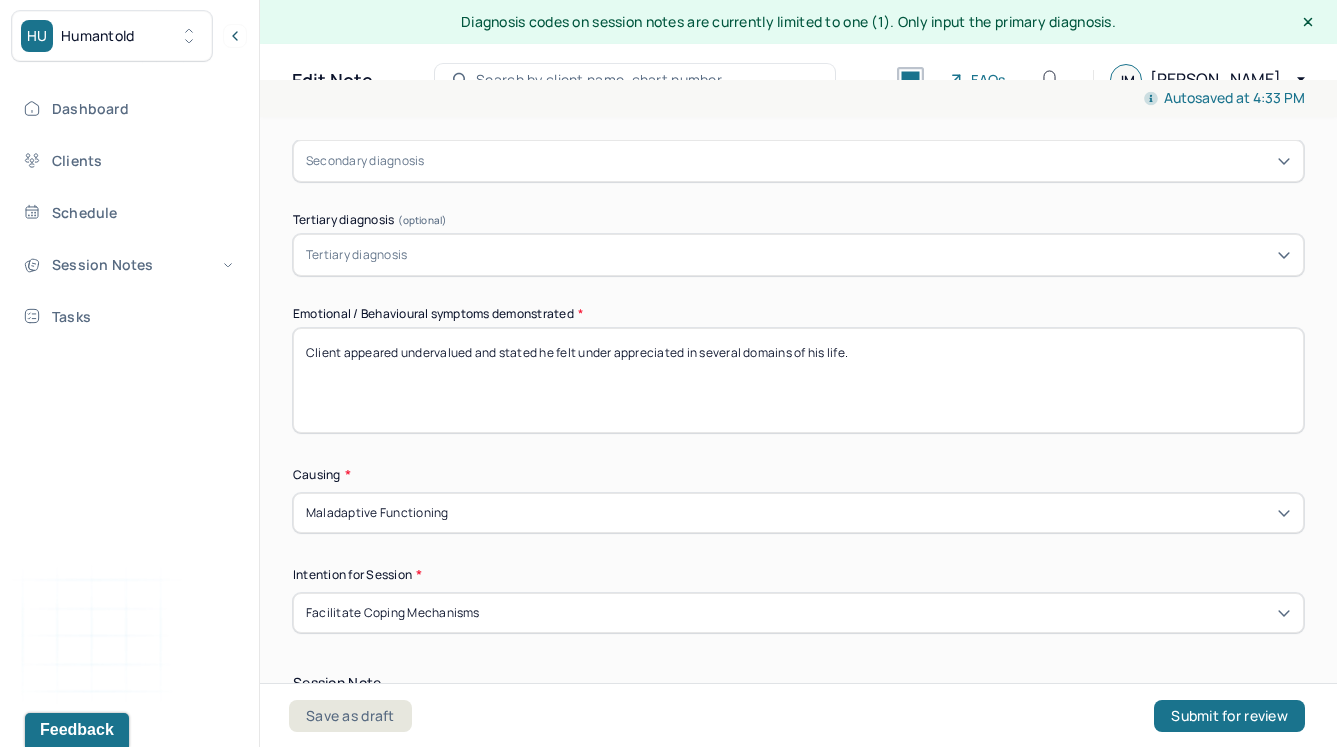 drag, startPoint x: 922, startPoint y: 368, endPoint x: 401, endPoint y: 352, distance: 521.2456 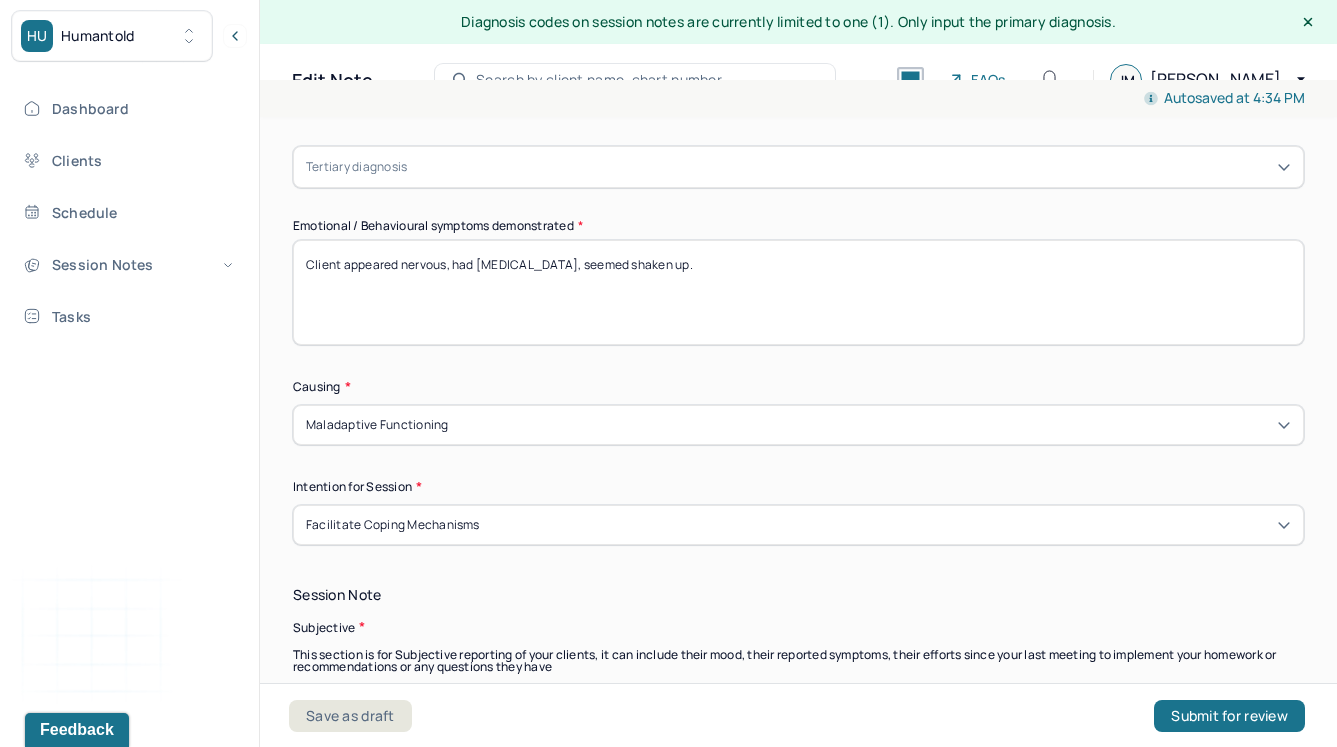 scroll, scrollTop: 938, scrollLeft: 0, axis: vertical 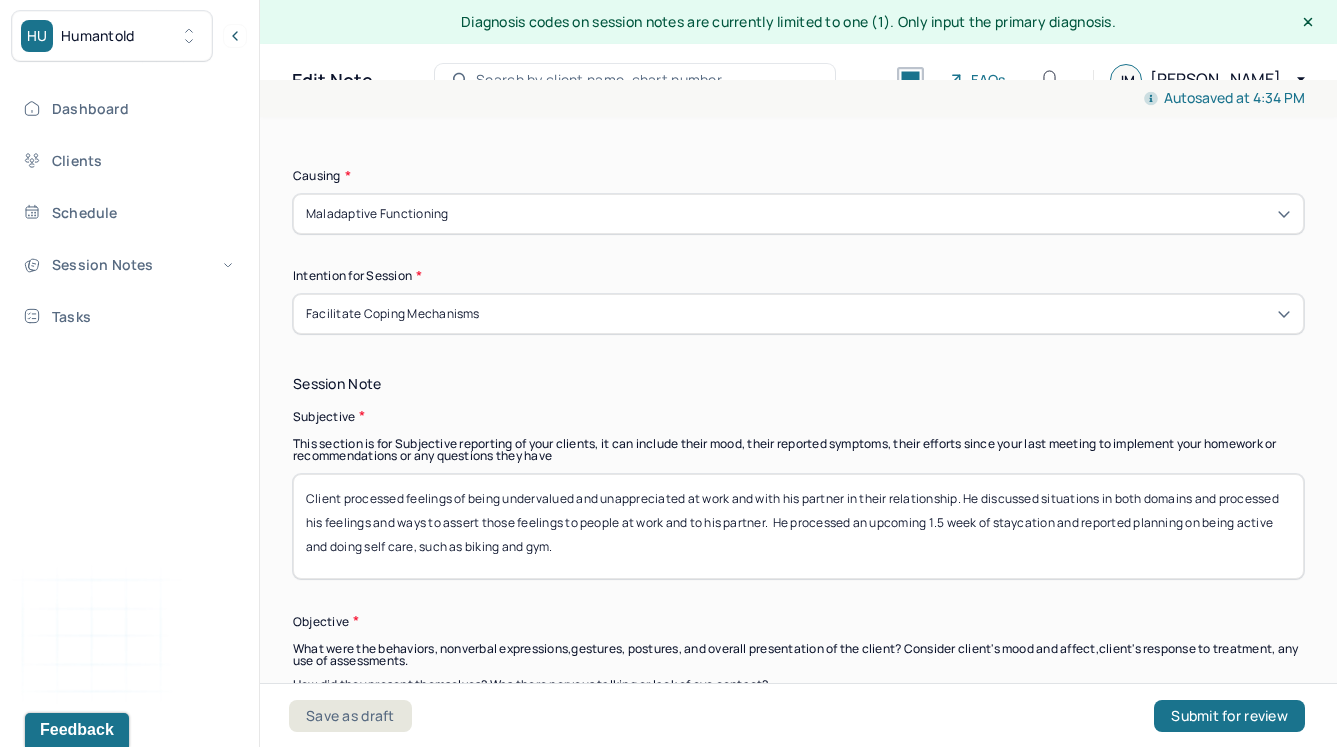 type on "Client appeared nervous, had death anxiety, seemed shaken up." 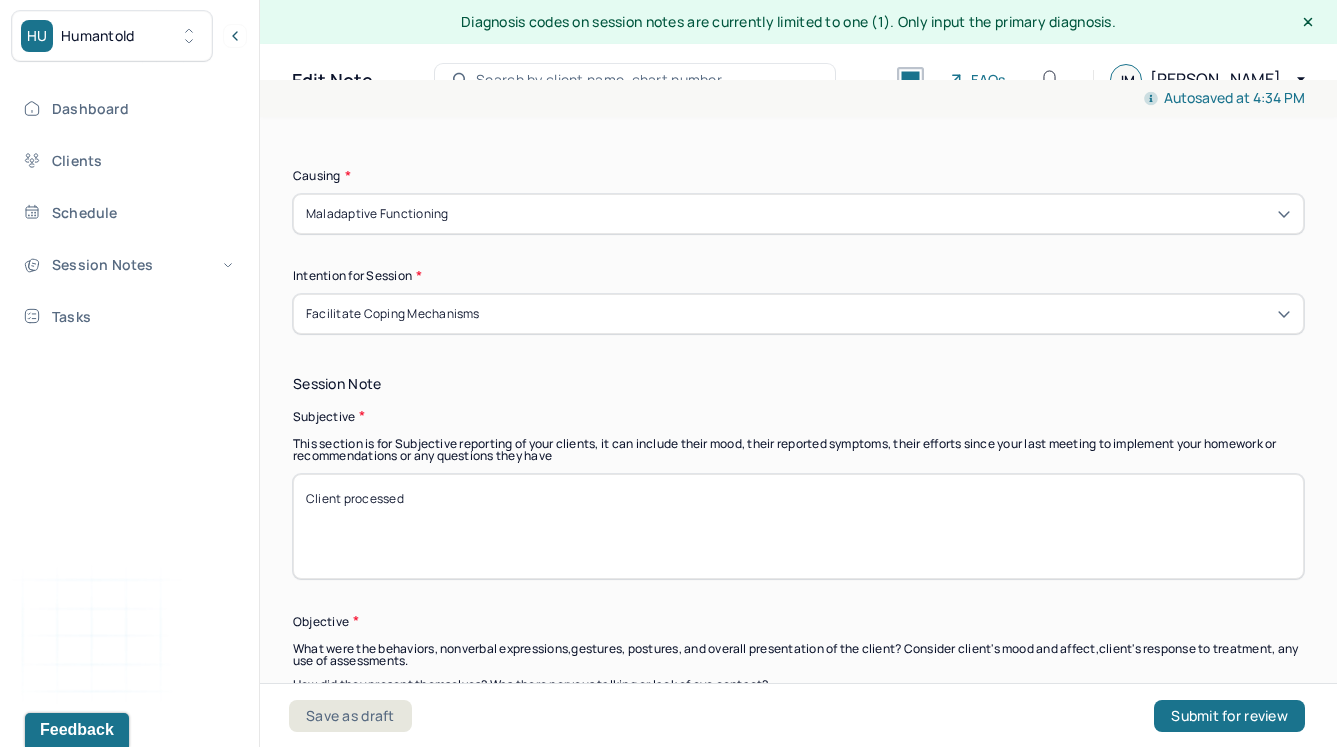 click on "Subjective" at bounding box center (798, 416) 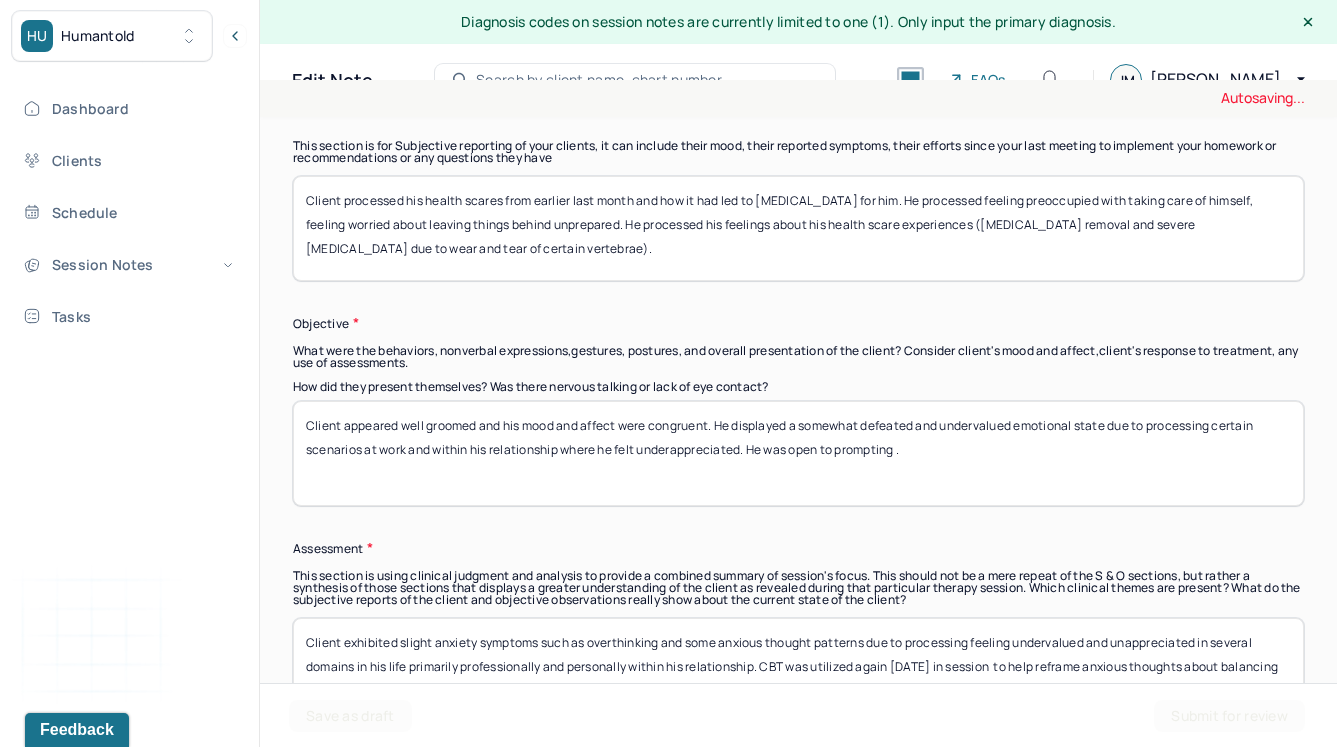 scroll, scrollTop: 1235, scrollLeft: 0, axis: vertical 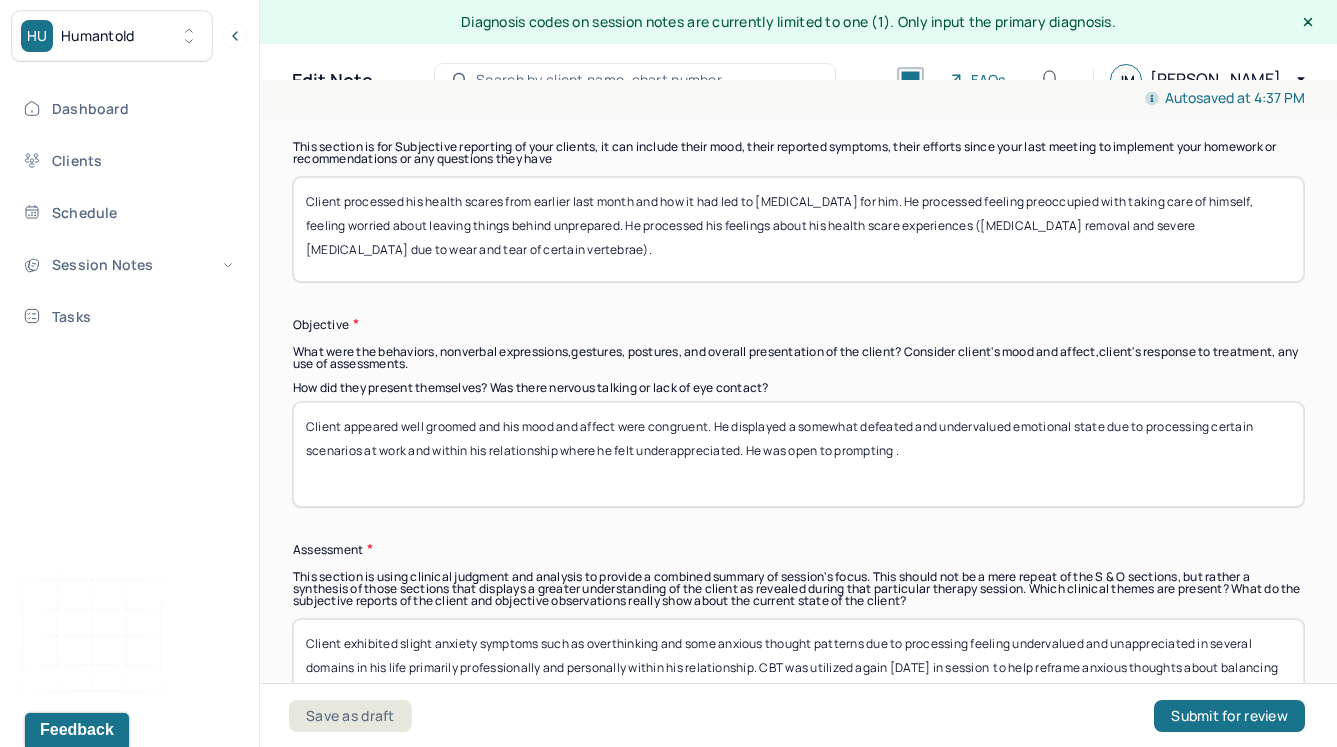 type on "Client processed his health scares from earlier last month and how it had led to death anxiety for him. He processed feeling preoccupied with taking care of himself, feeling worried about leaving things behind unprepared. He processed his feelings about his health scare experiences (gall bladder removal and severe lower back pain due to wear and tear of certain vertebrae)." 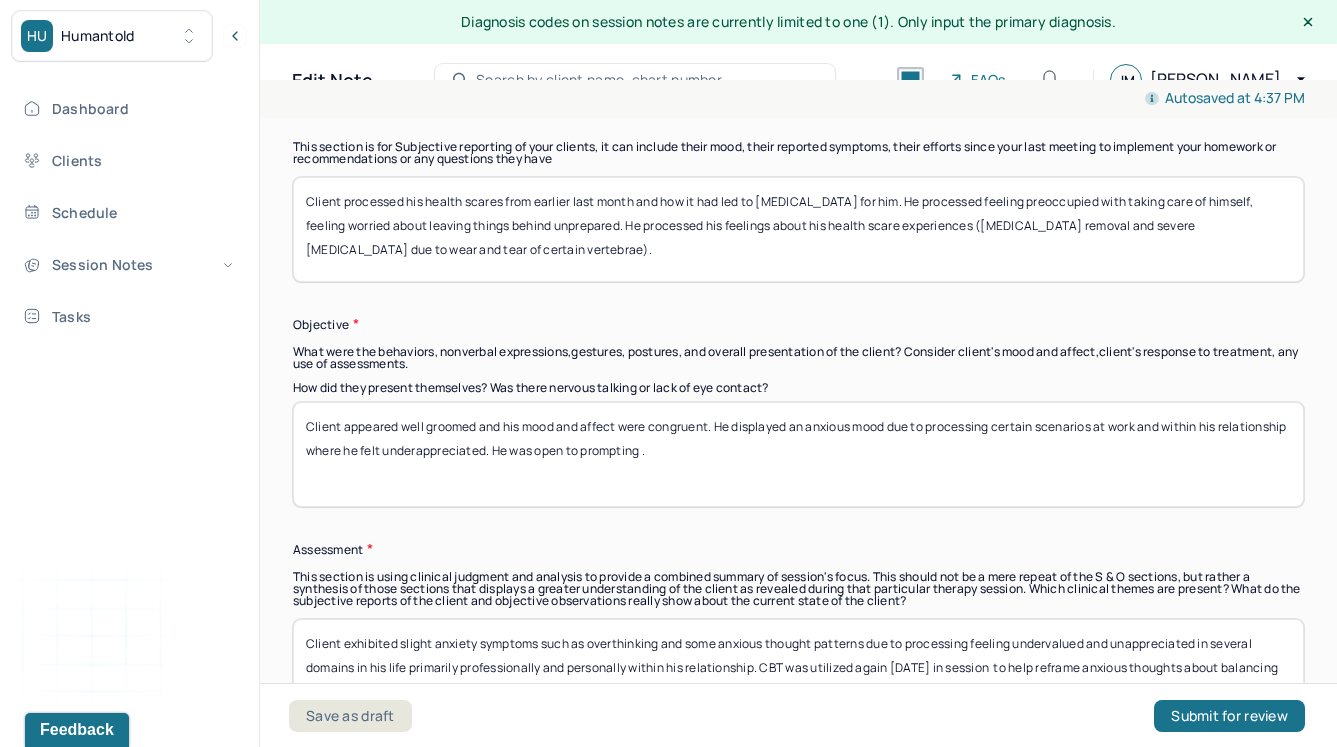 drag, startPoint x: 762, startPoint y: 442, endPoint x: 1001, endPoint y: 428, distance: 239.40968 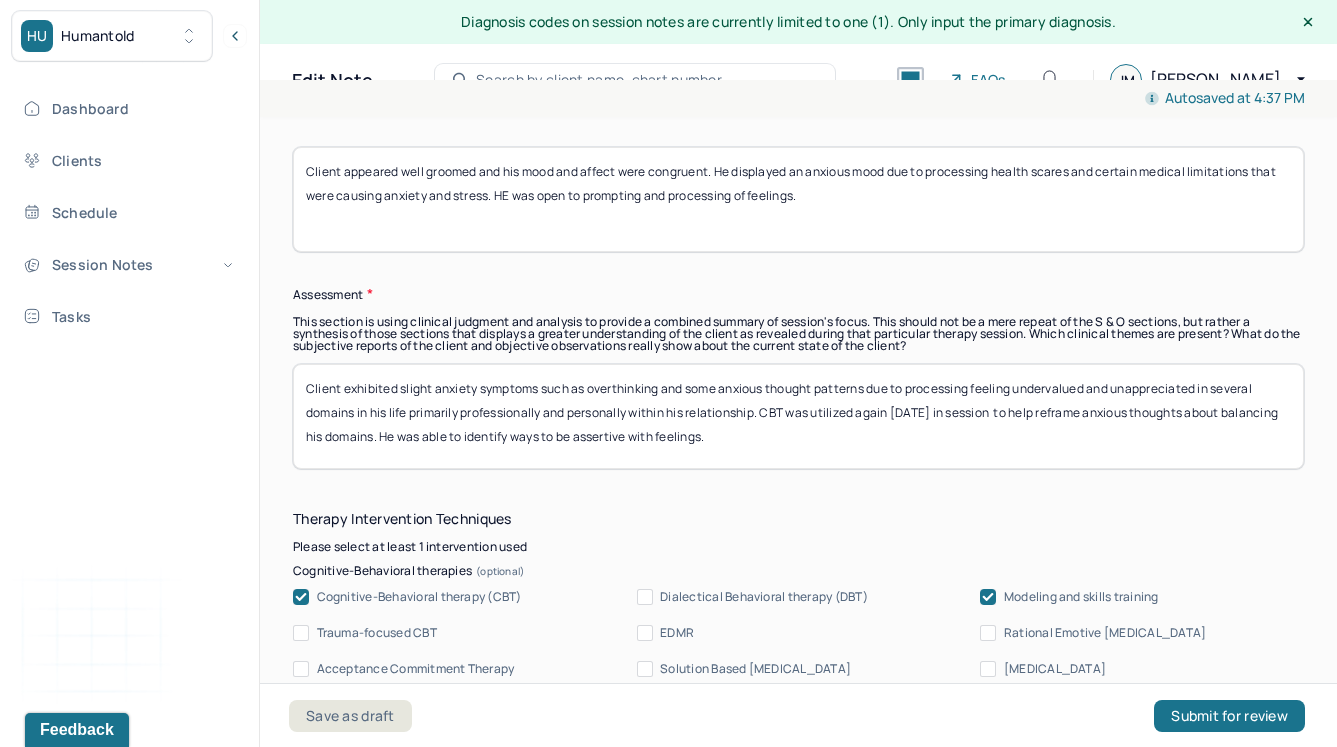 scroll, scrollTop: 1488, scrollLeft: 0, axis: vertical 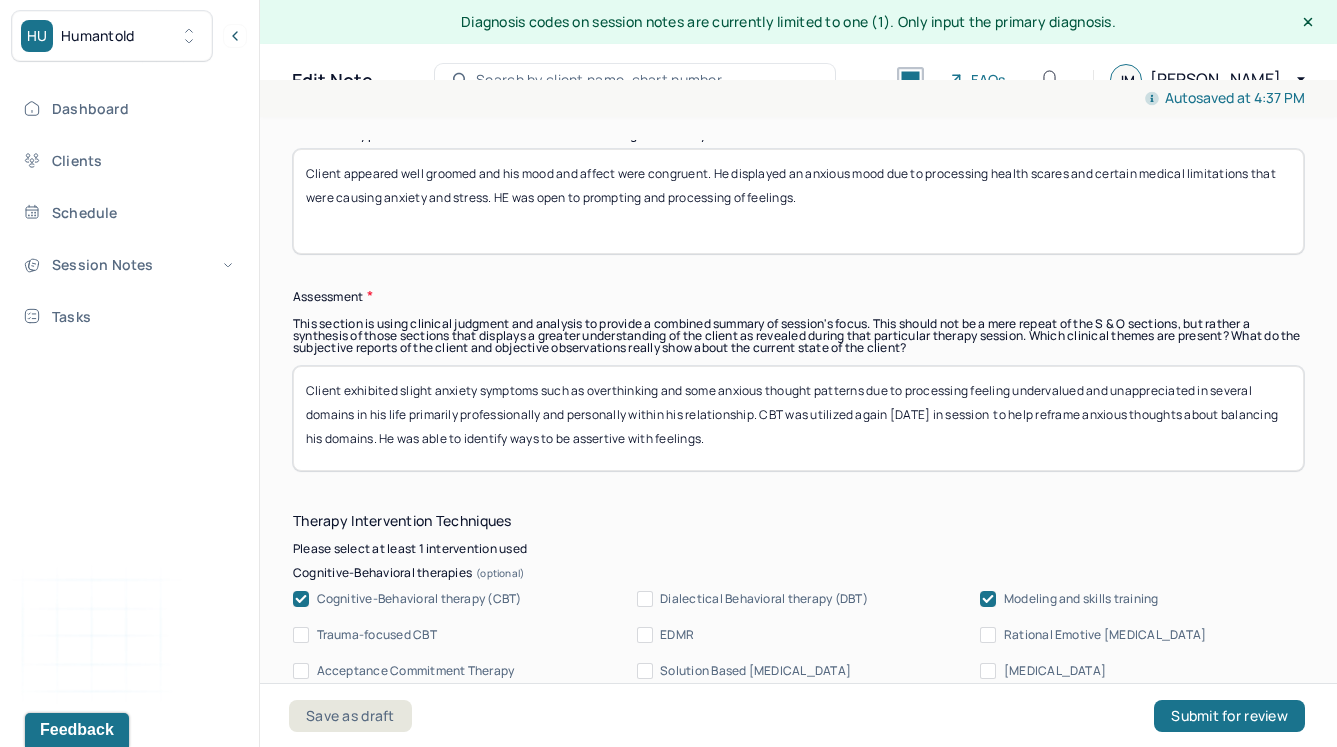 type on "Client appeared well groomed and his mood and affect were congruent. He displayed an anxious mood due to processing health scares and certain medical limitations that were causing anxiety and stress. HE was open to prompting and processing of feelings." 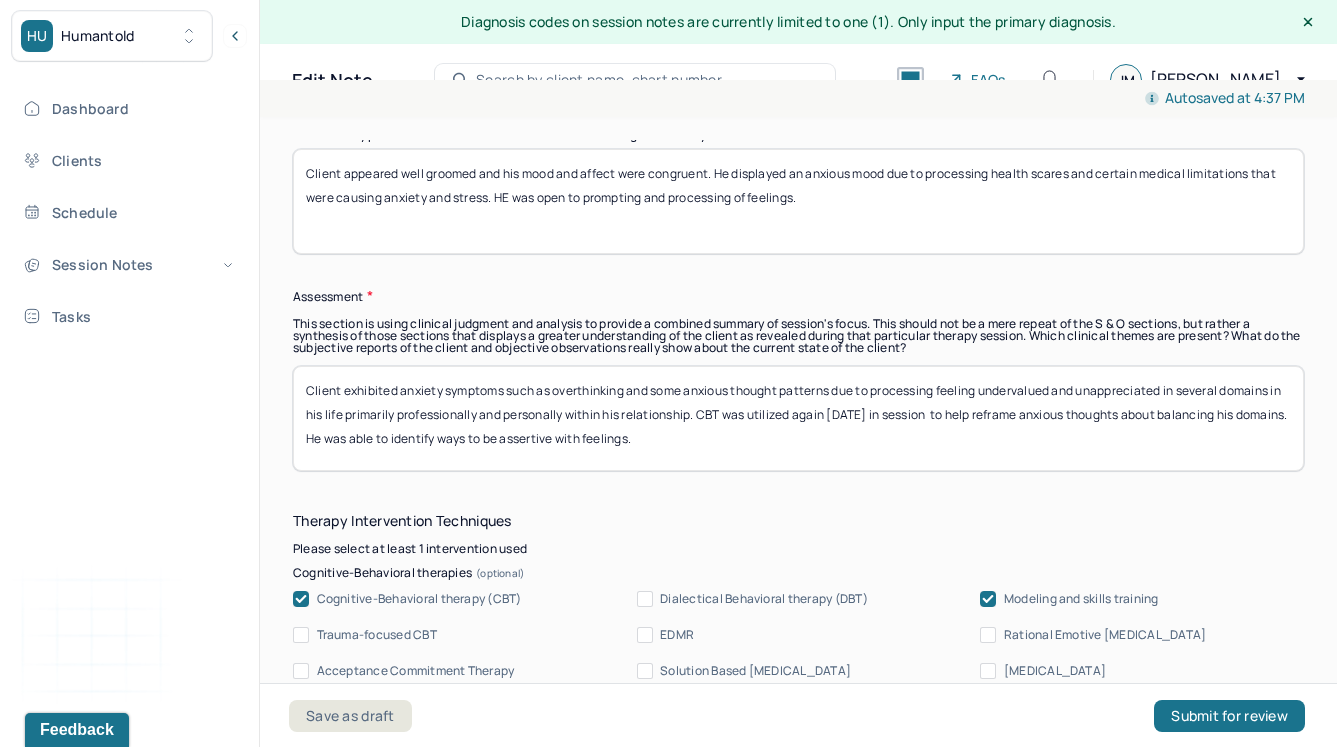 click on "Client exhibited anxiety symptoms such as overthinking and some anxious thought patterns due to processing feeling undervalued and unappreciated in several domains in his life primarily professionally and personally within his relationship. CBT was utilized again today in session  to help reframe anxious thoughts about balancing his domains. He was able to identify ways to be assertive with feelings." at bounding box center [798, 418] 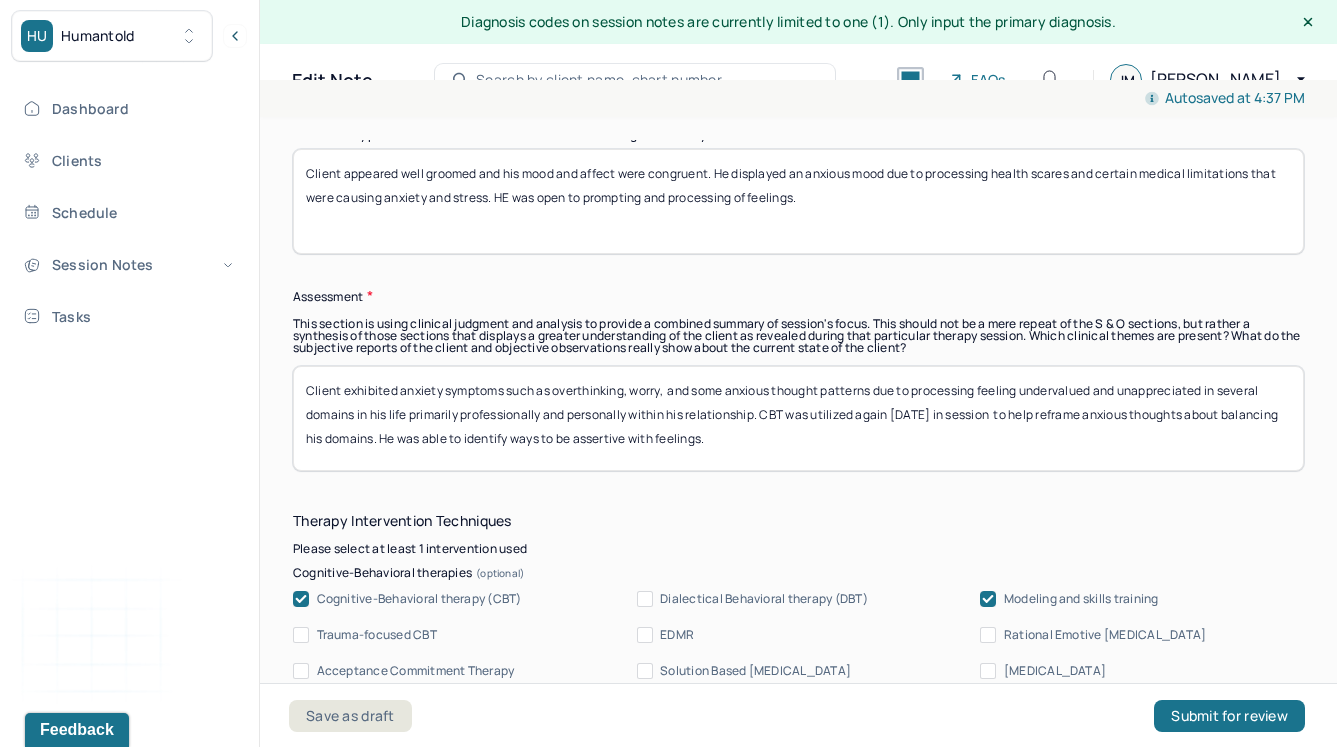 click on "Client exhibited anxiety symptoms such as overthinking and some anxious thought patterns due to processing feeling undervalued and unappreciated in several domains in his life primarily professionally and personally within his relationship. CBT was utilized again today in session  to help reframe anxious thoughts about balancing his domains. He was able to identify ways to be assertive with feelings." at bounding box center (798, 418) 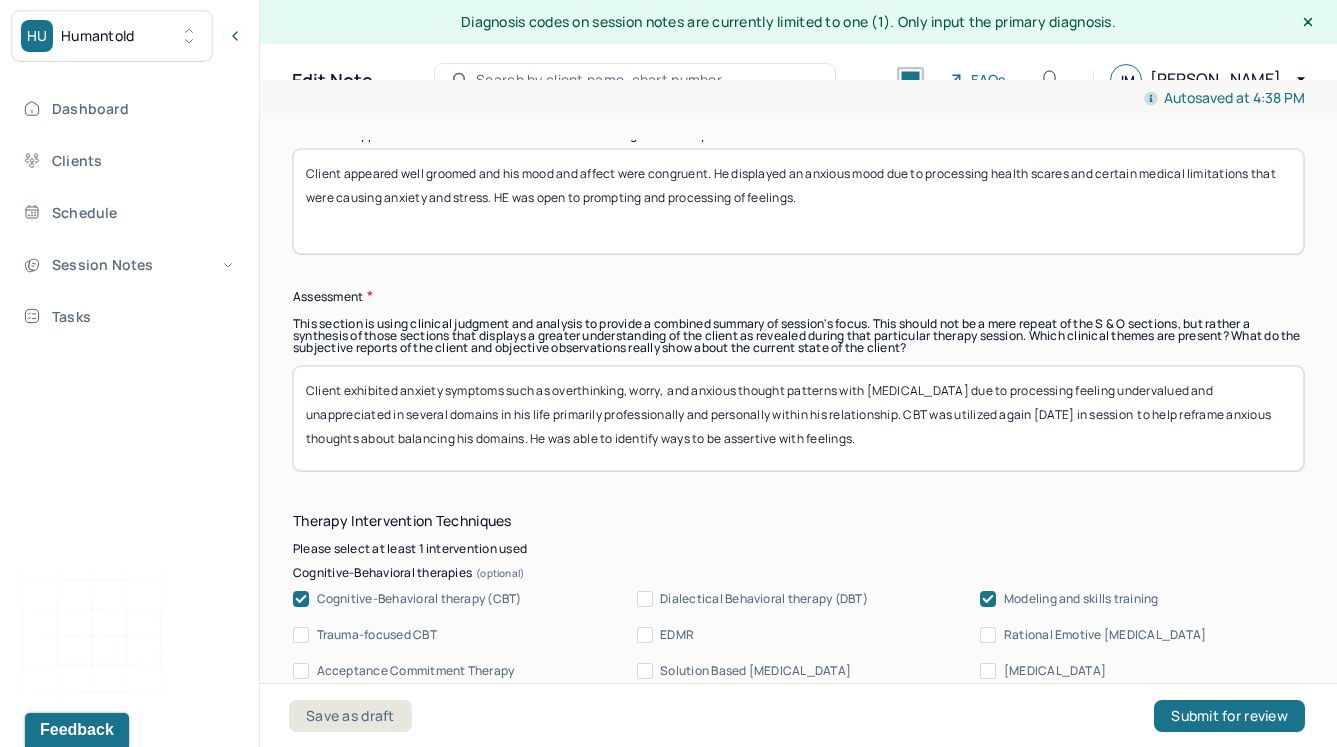 drag, startPoint x: 815, startPoint y: 413, endPoint x: 1061, endPoint y: 394, distance: 246.73265 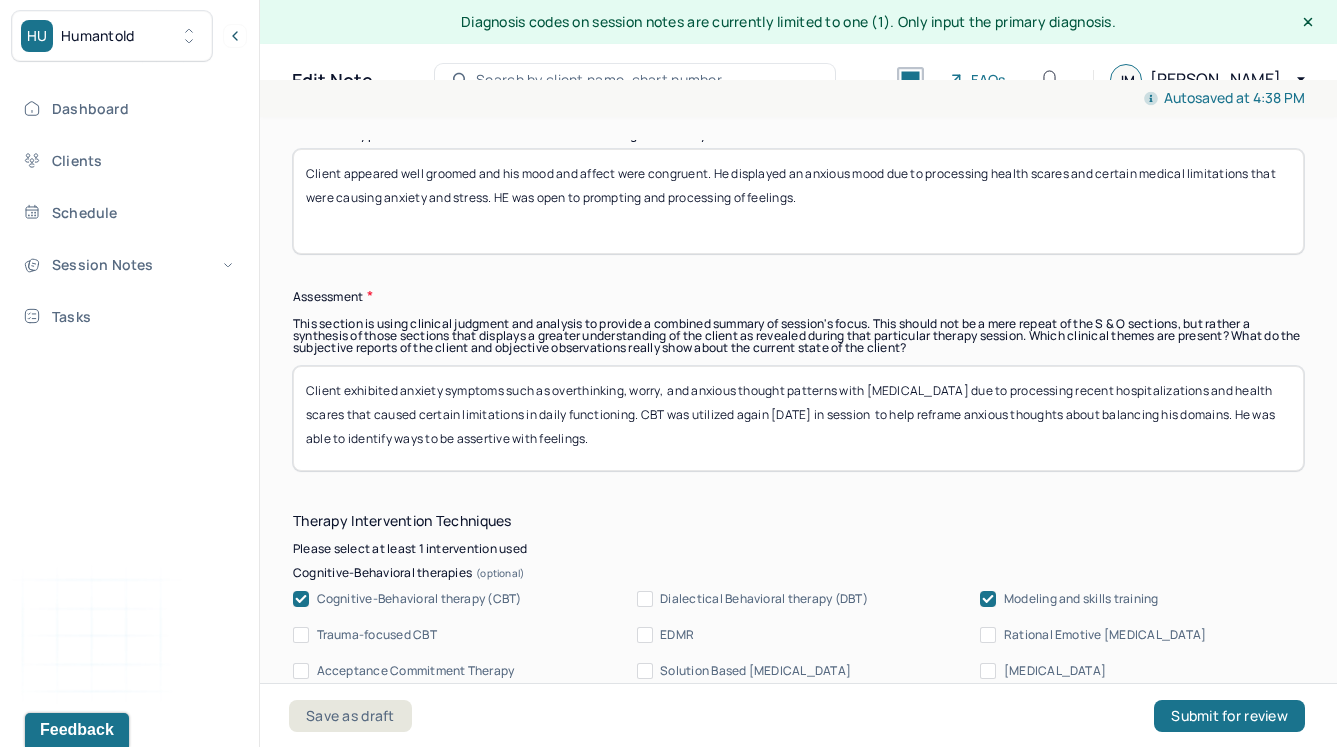 drag, startPoint x: 690, startPoint y: 440, endPoint x: 1065, endPoint y: 414, distance: 375.90024 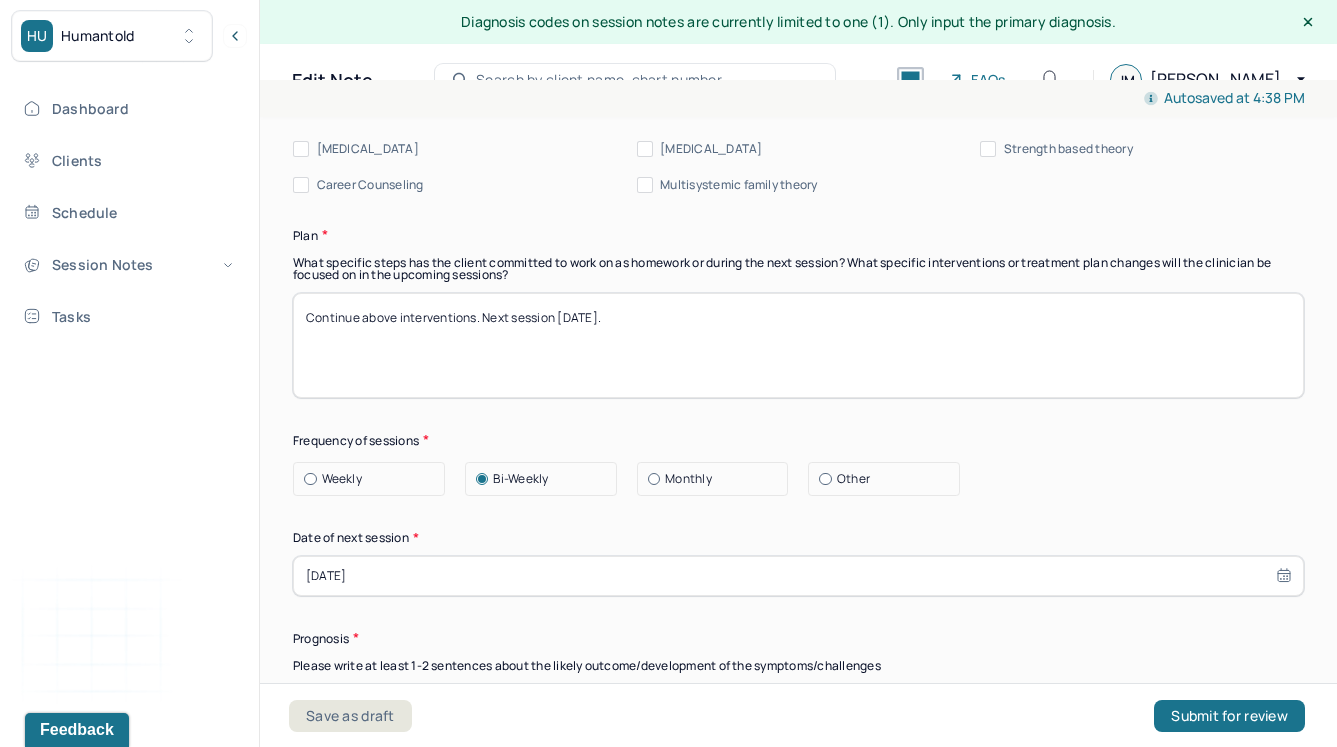 scroll, scrollTop: 2265, scrollLeft: 0, axis: vertical 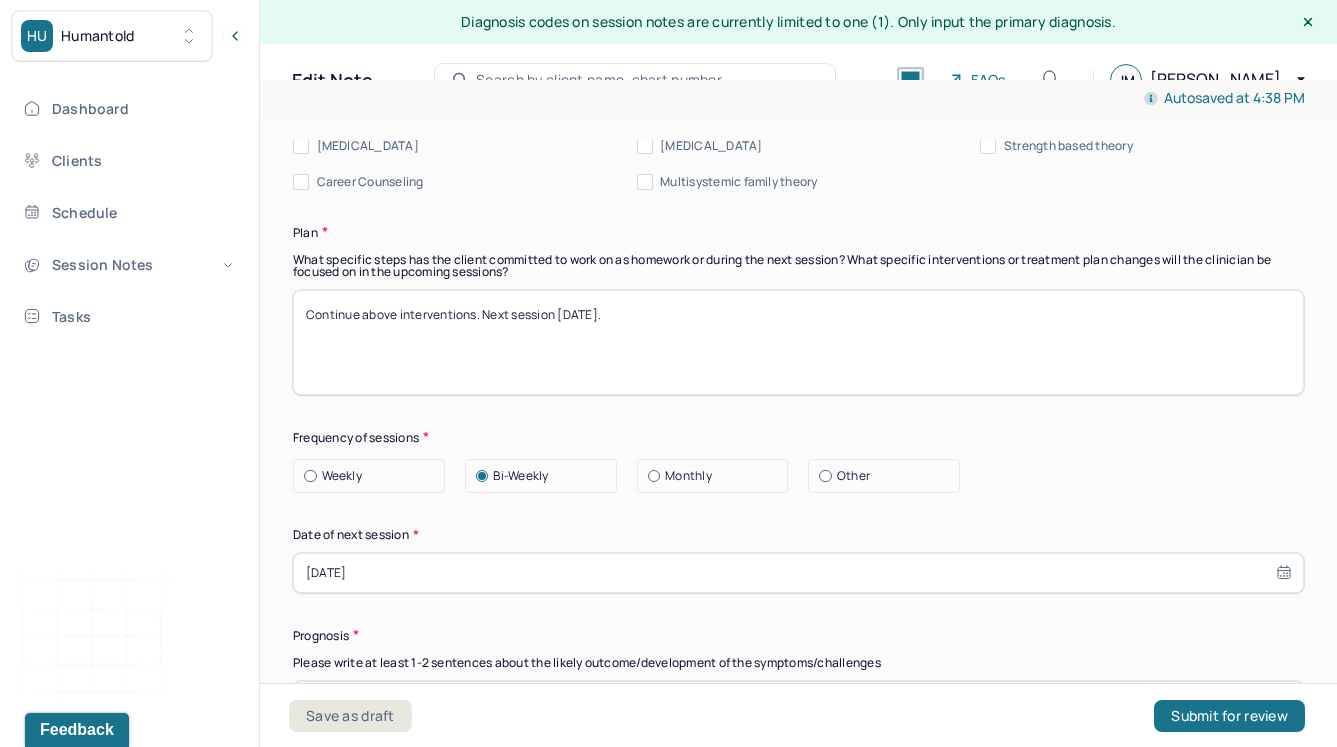 type on "Client exhibited anxiety symptoms such as overthinking, worry,  and anxious thought patterns with death anxiety due to processing recent hospitalizations and health scares that caused certain limitations in daily functioning. CBT was utilized again today in session  to help reframe anxious thoughts and help him be more mindful about being present in his day to day." 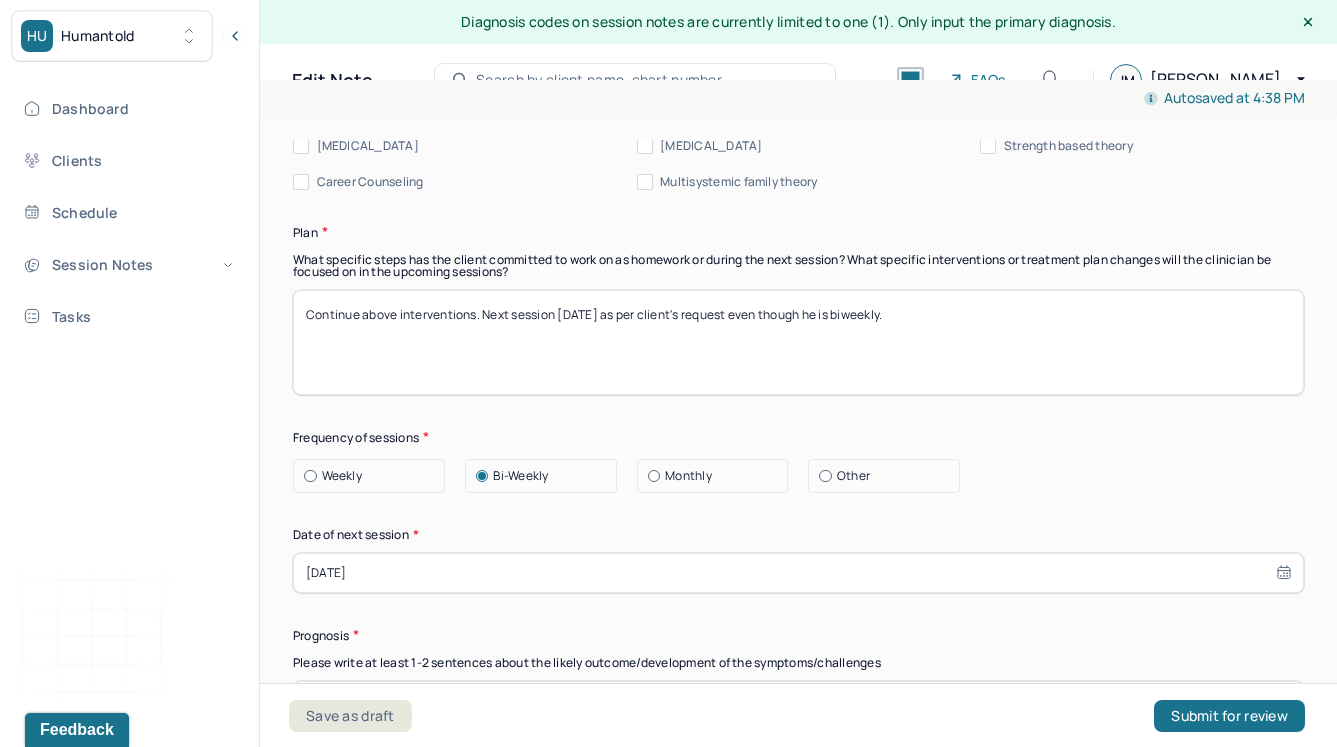 scroll, scrollTop: 2325, scrollLeft: 0, axis: vertical 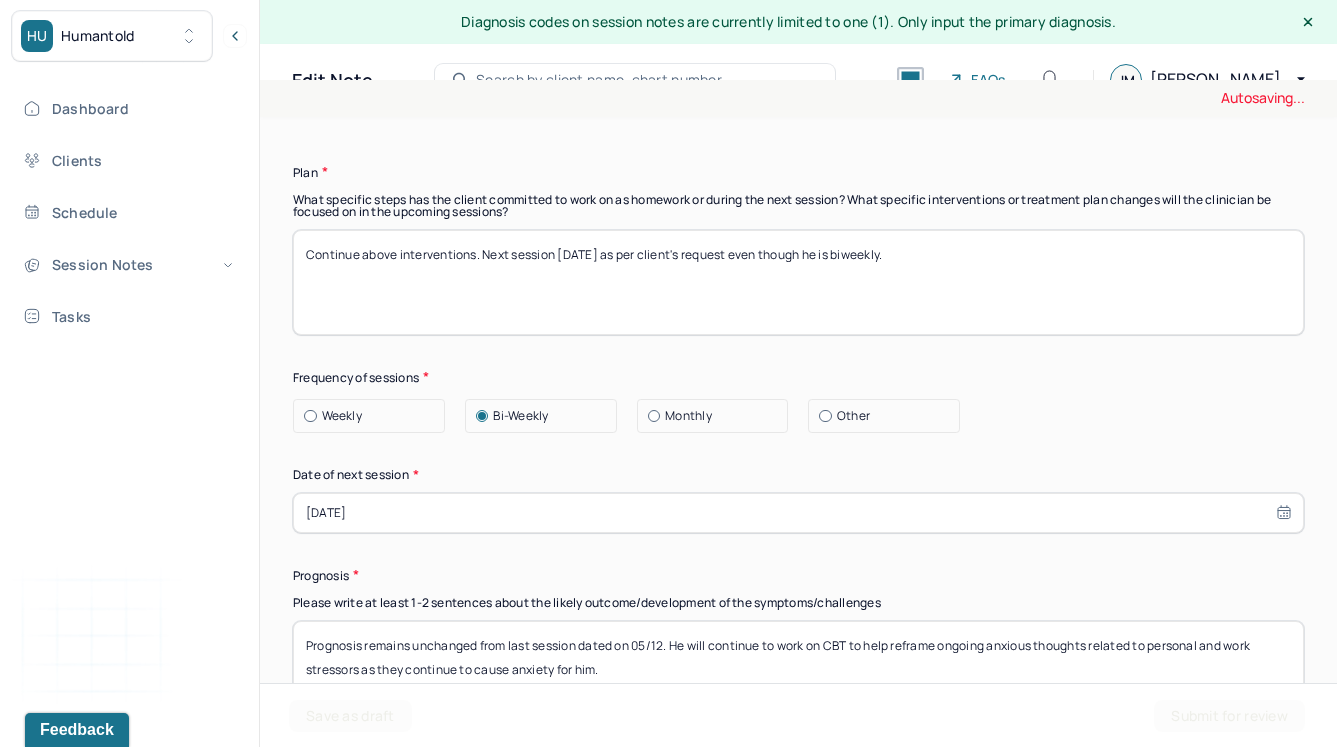 type on "Continue above interventions. Next session in one week as per client's request even though he is biweekly." 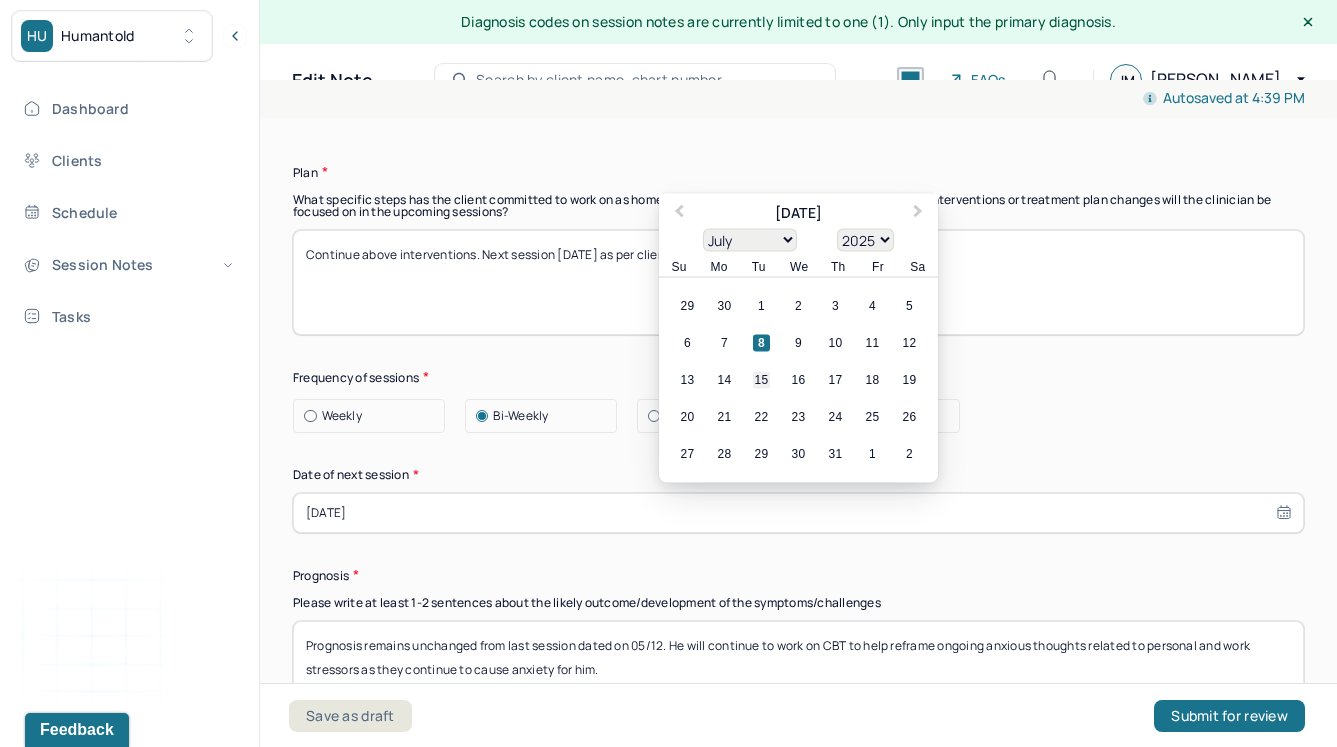 click on "15" at bounding box center [761, 379] 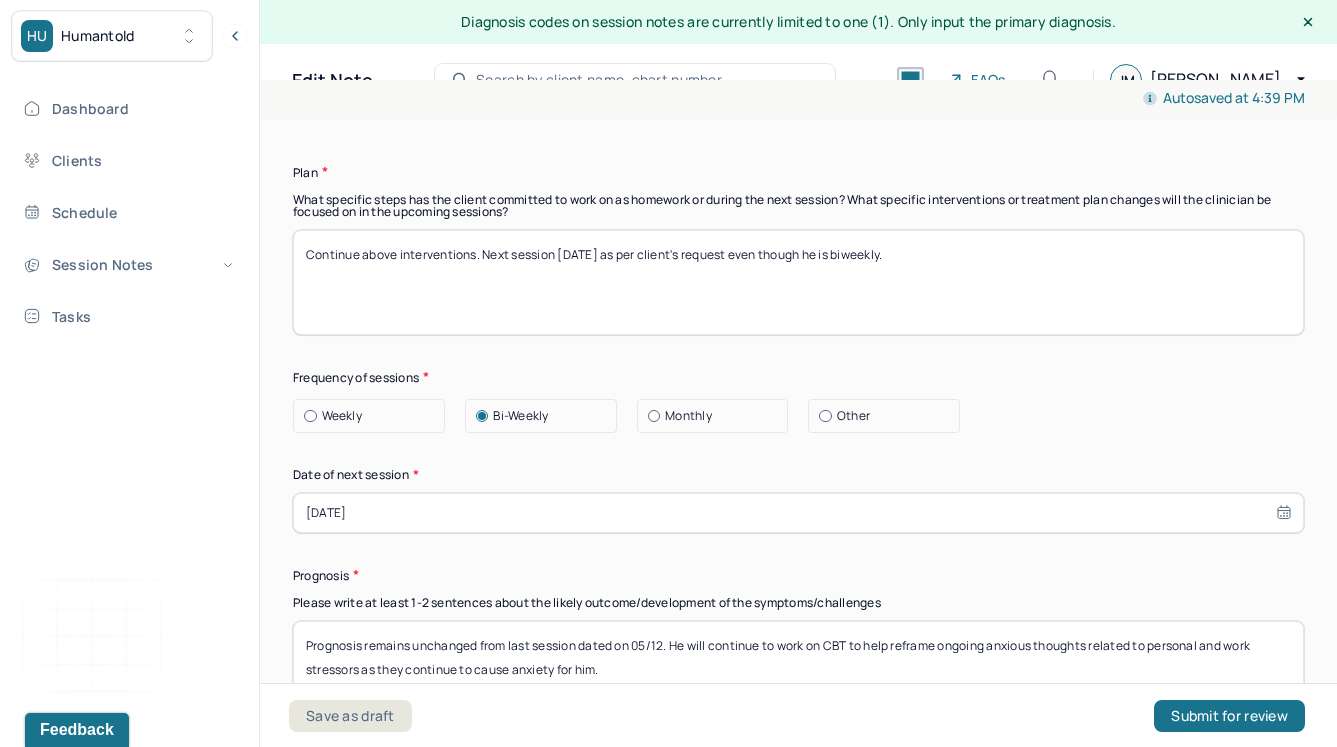 scroll, scrollTop: 2435, scrollLeft: 0, axis: vertical 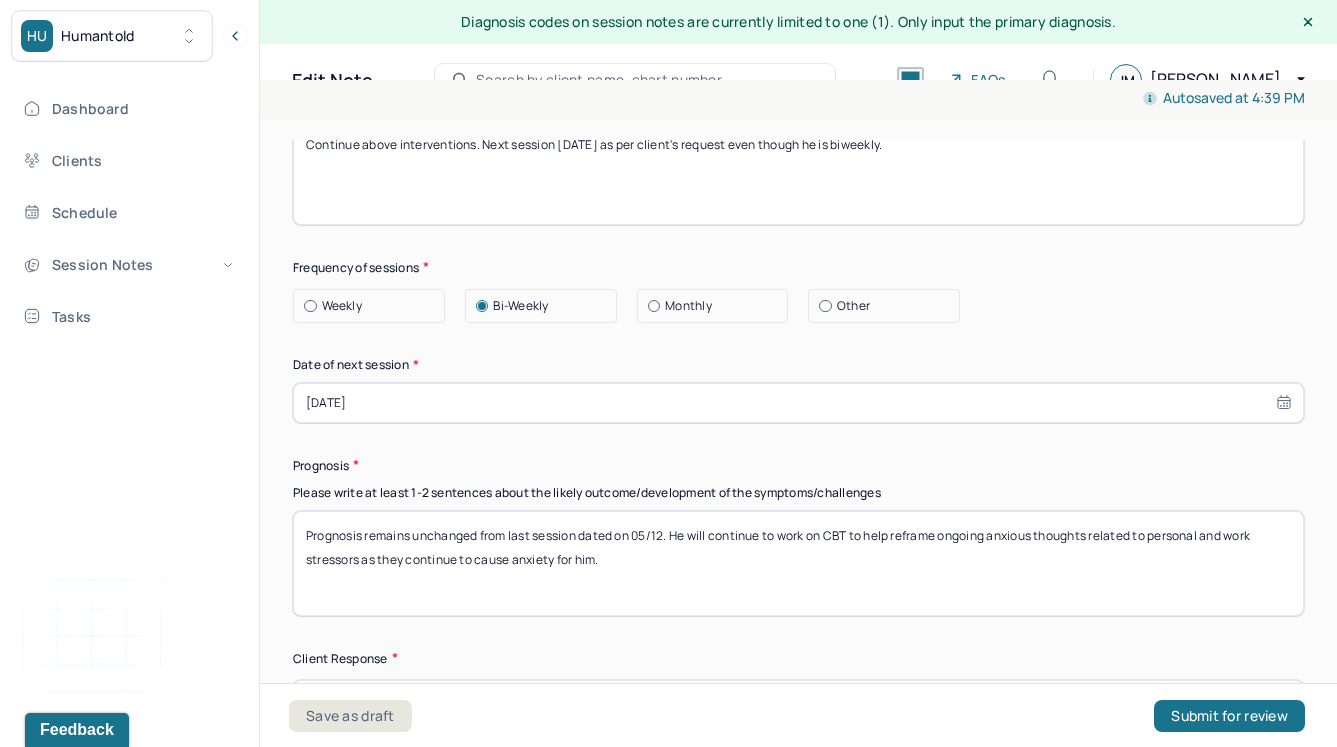 click on "Prognosis remains unchanged from last session dated on 05/12. He will continue to work on CBT to help reframe ongoing anxious thoughts related to personal and work stressors as they continue to cause anxiety for him." at bounding box center (798, 563) 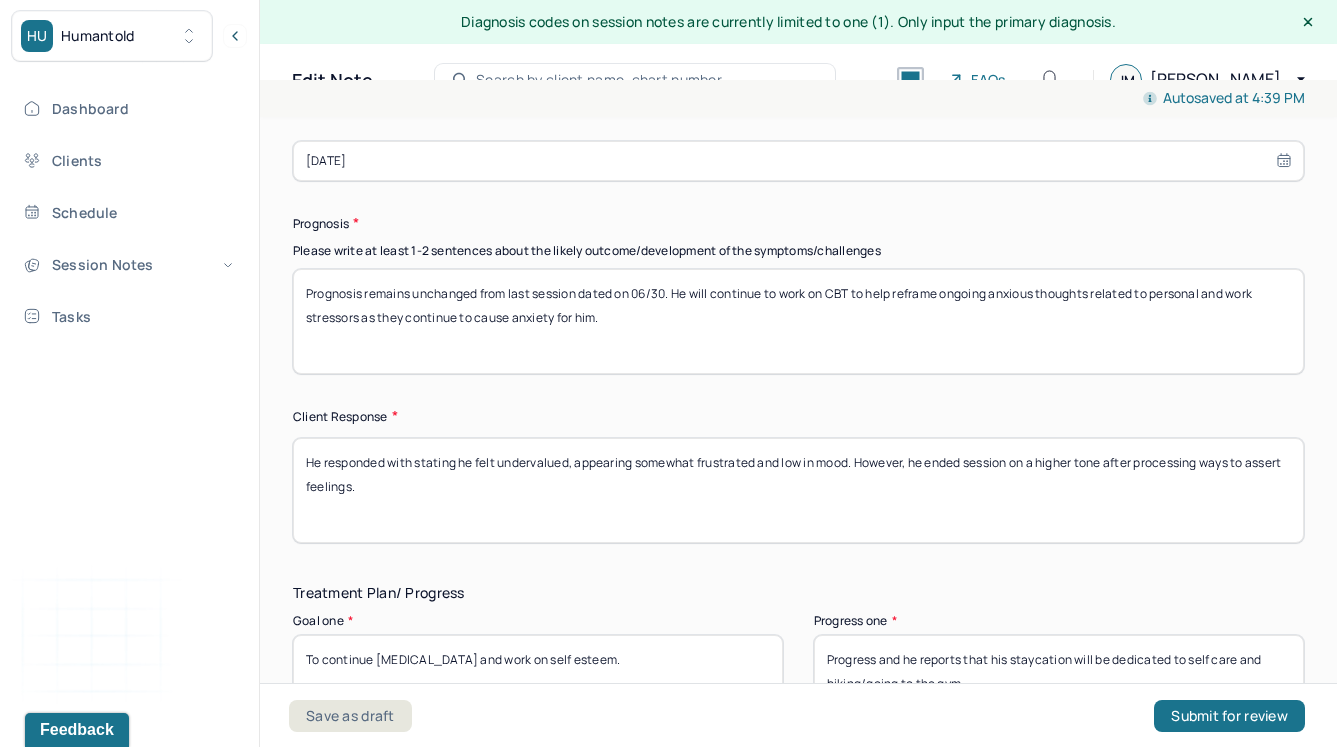 scroll, scrollTop: 2701, scrollLeft: 0, axis: vertical 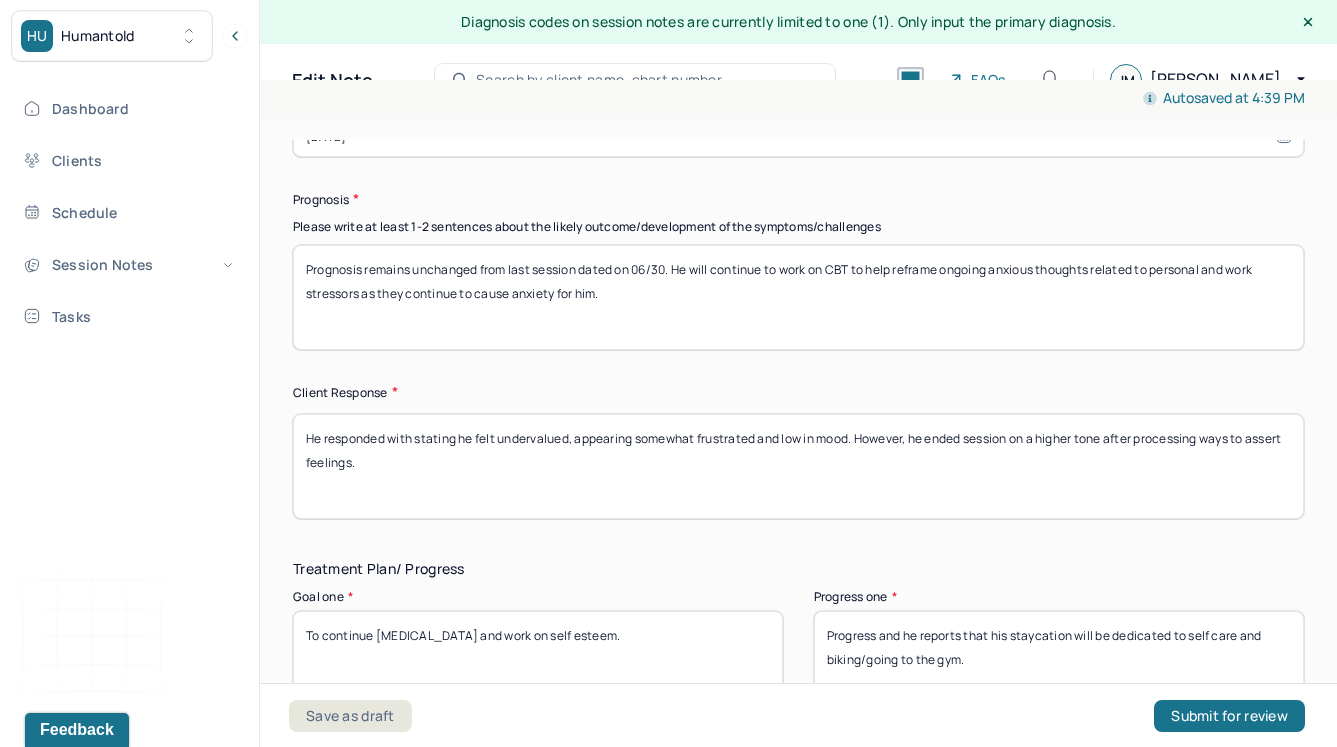 type on "Prognosis remains unchanged from last session dated on 06/30. He will continue to work on CBT to help reframe ongoing anxious thoughts related to personal and work stressors as they continue to cause anxiety for him." 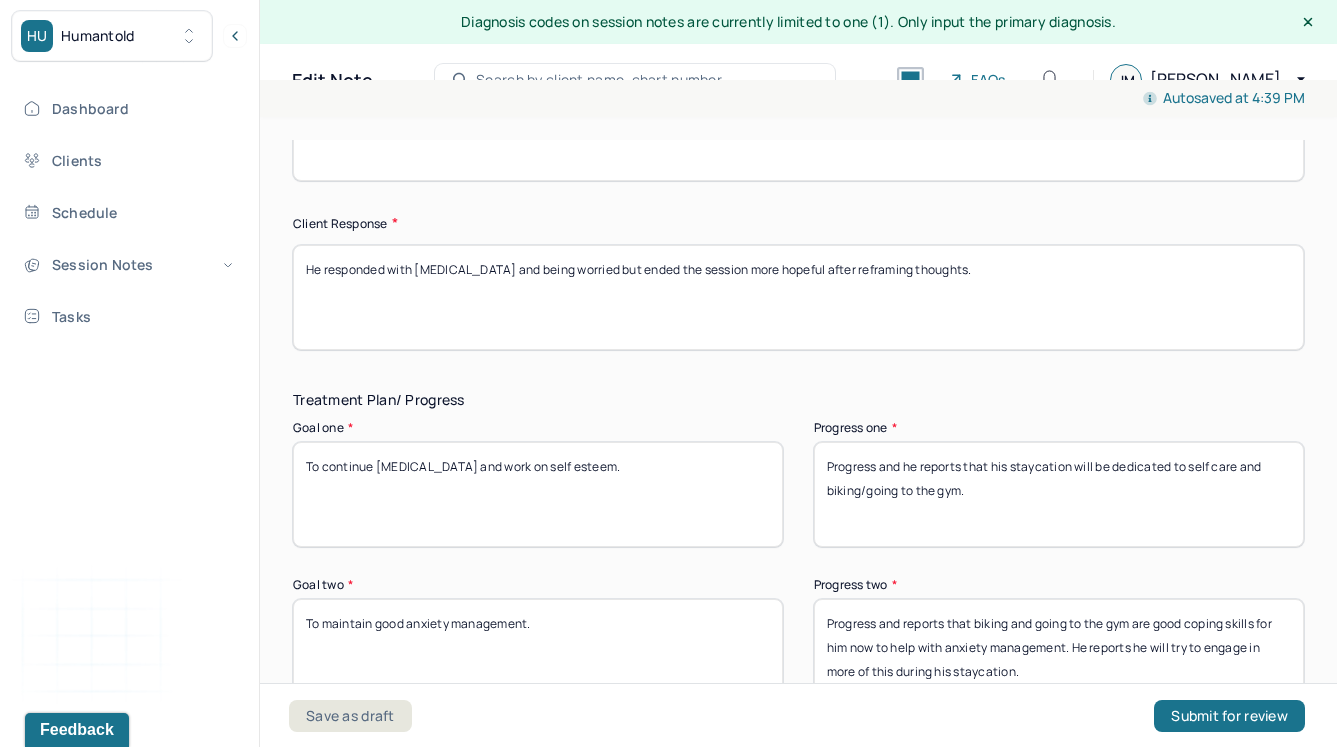 scroll, scrollTop: 2895, scrollLeft: 0, axis: vertical 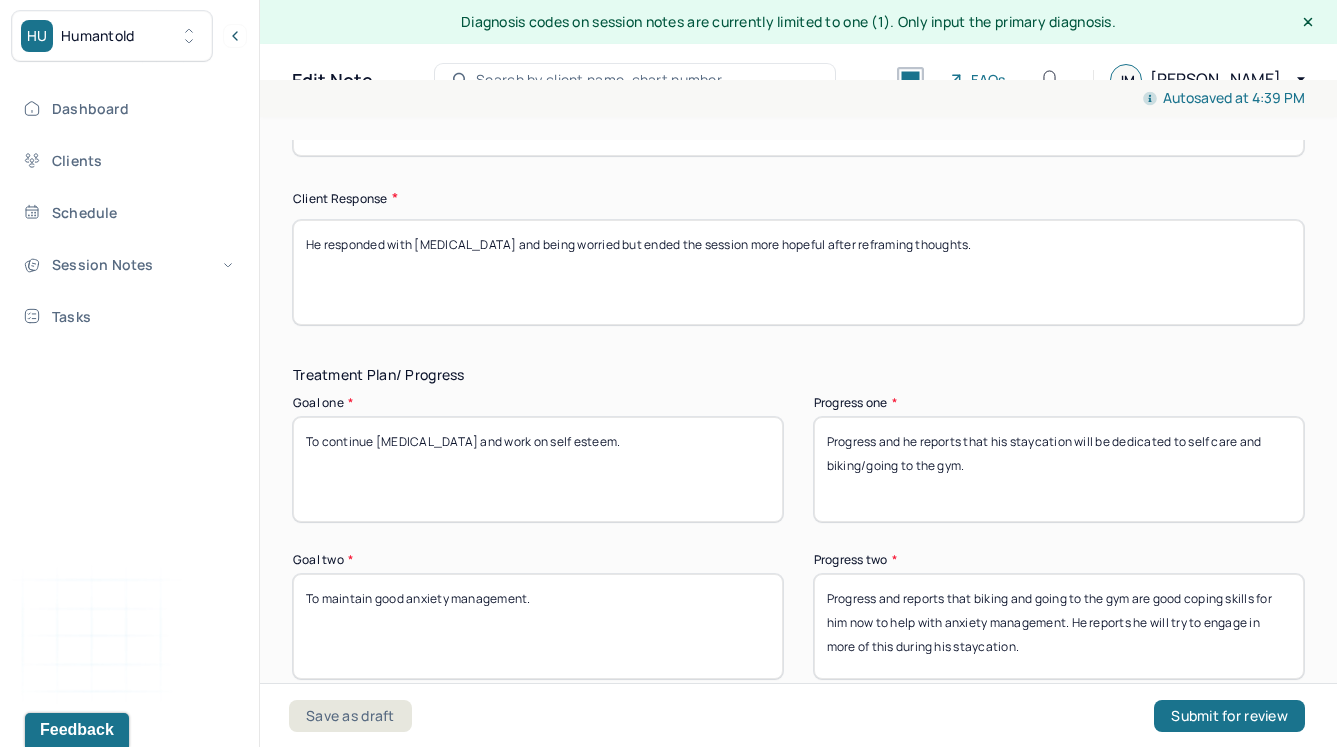 type on "He responded with death anxiety and being worried but ended the session more hopeful after reframing thoughts." 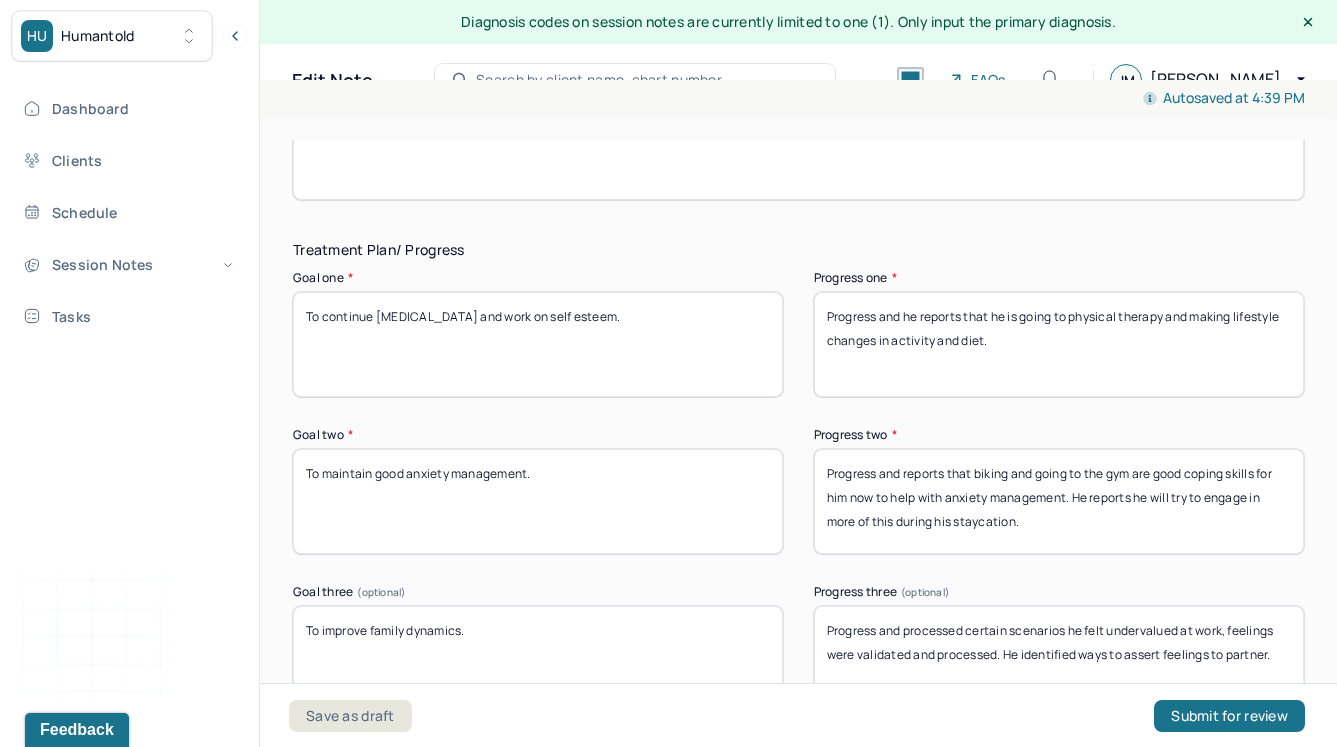 scroll, scrollTop: 3012, scrollLeft: 0, axis: vertical 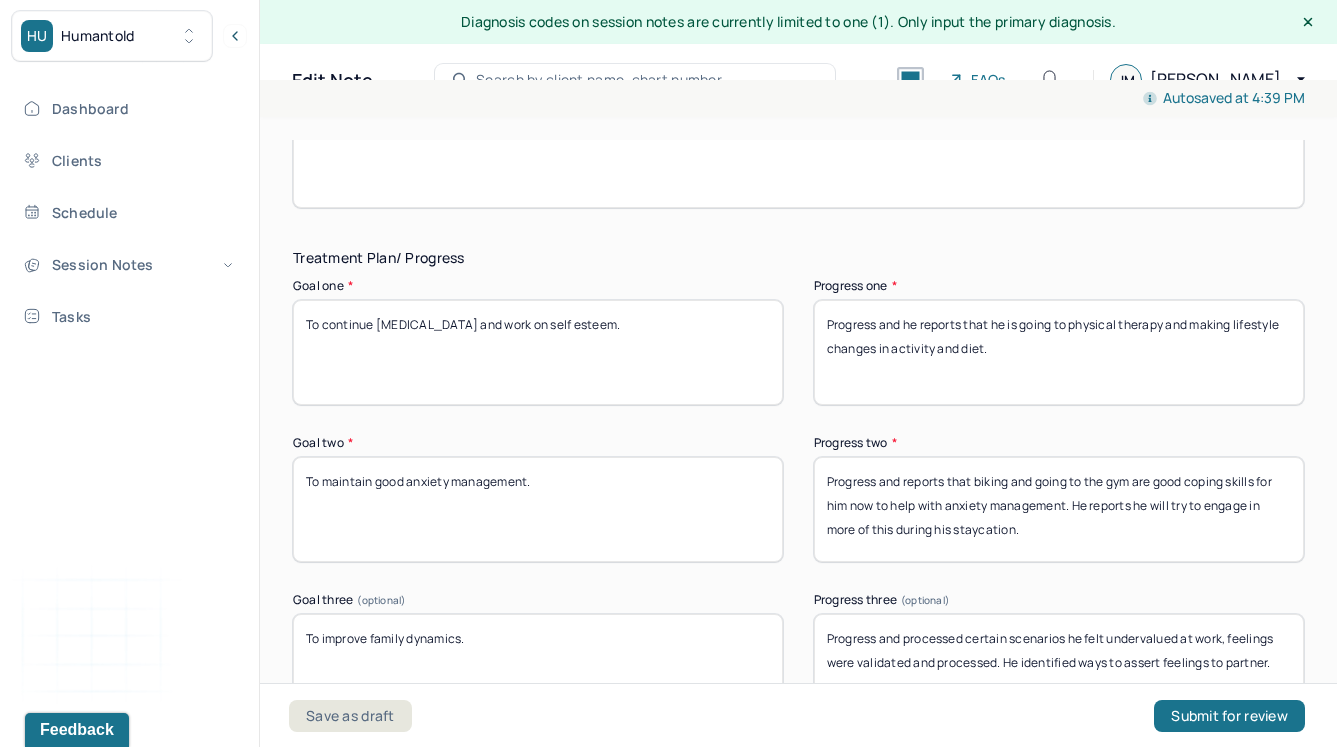 type on "Progress and he reports that he is going to physical therapy and making lifestyle changes in activity and diet." 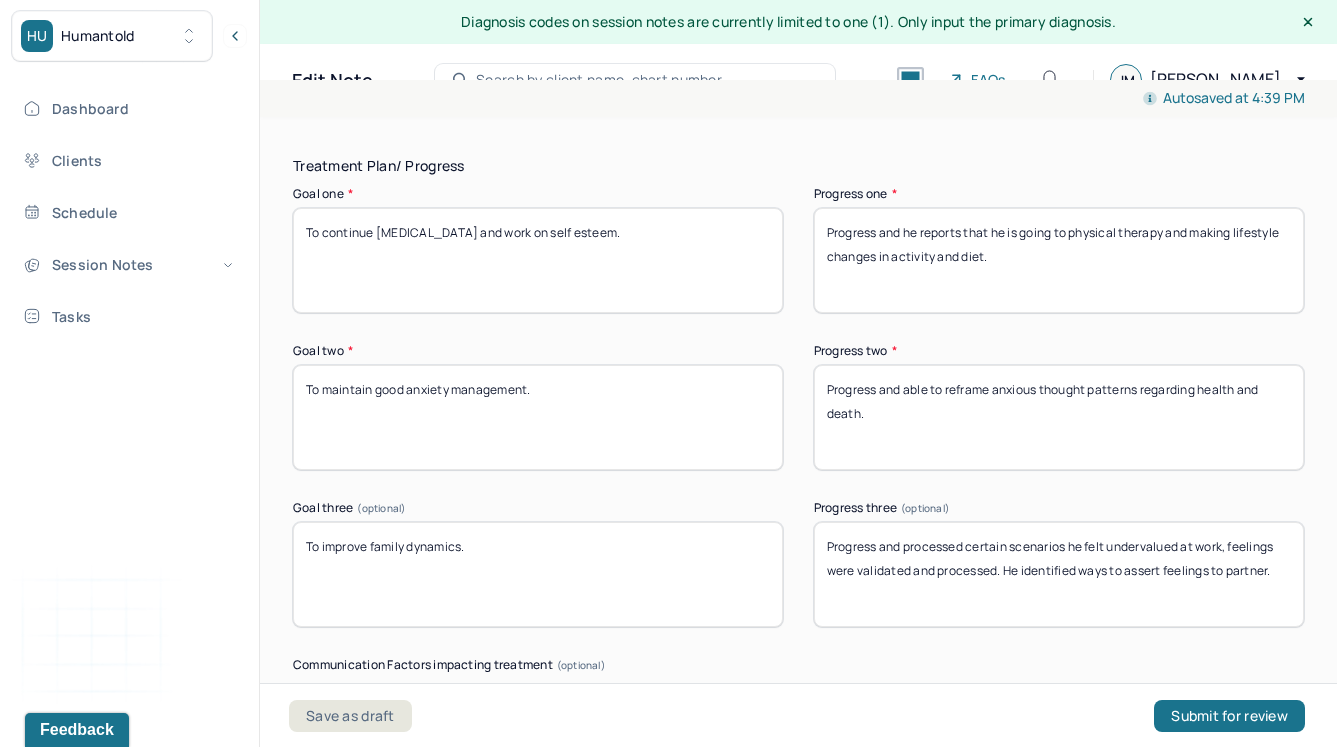 scroll, scrollTop: 3130, scrollLeft: 0, axis: vertical 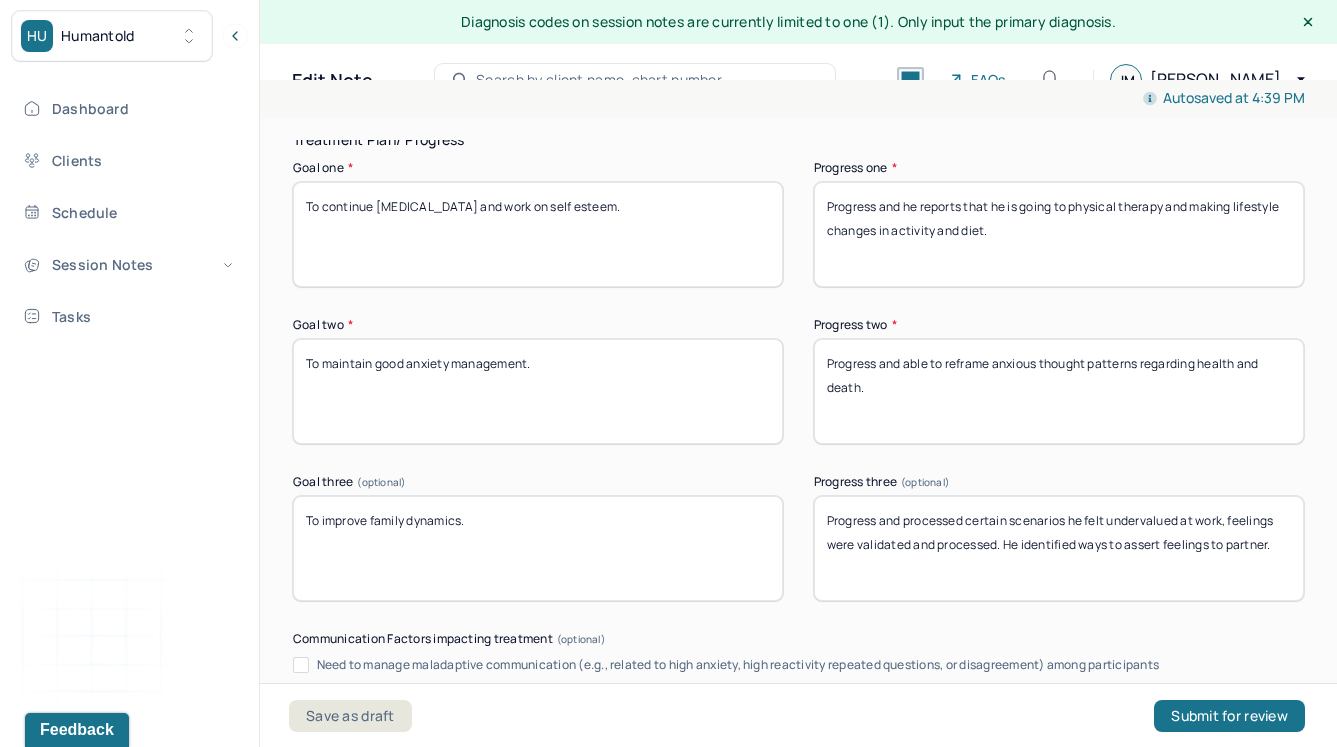 type on "Progress and able to reframe anxious thought patterns regarding health and death." 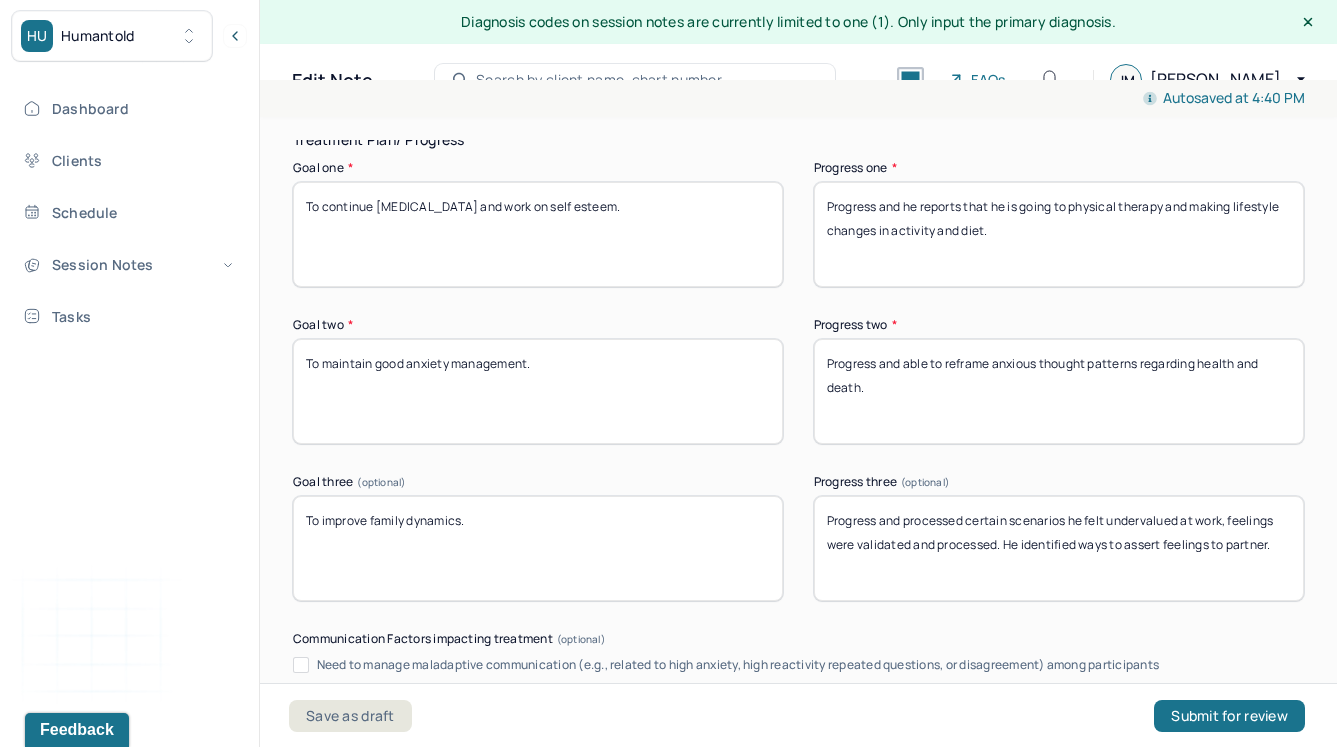 drag, startPoint x: 1286, startPoint y: 542, endPoint x: 757, endPoint y: 522, distance: 529.3779 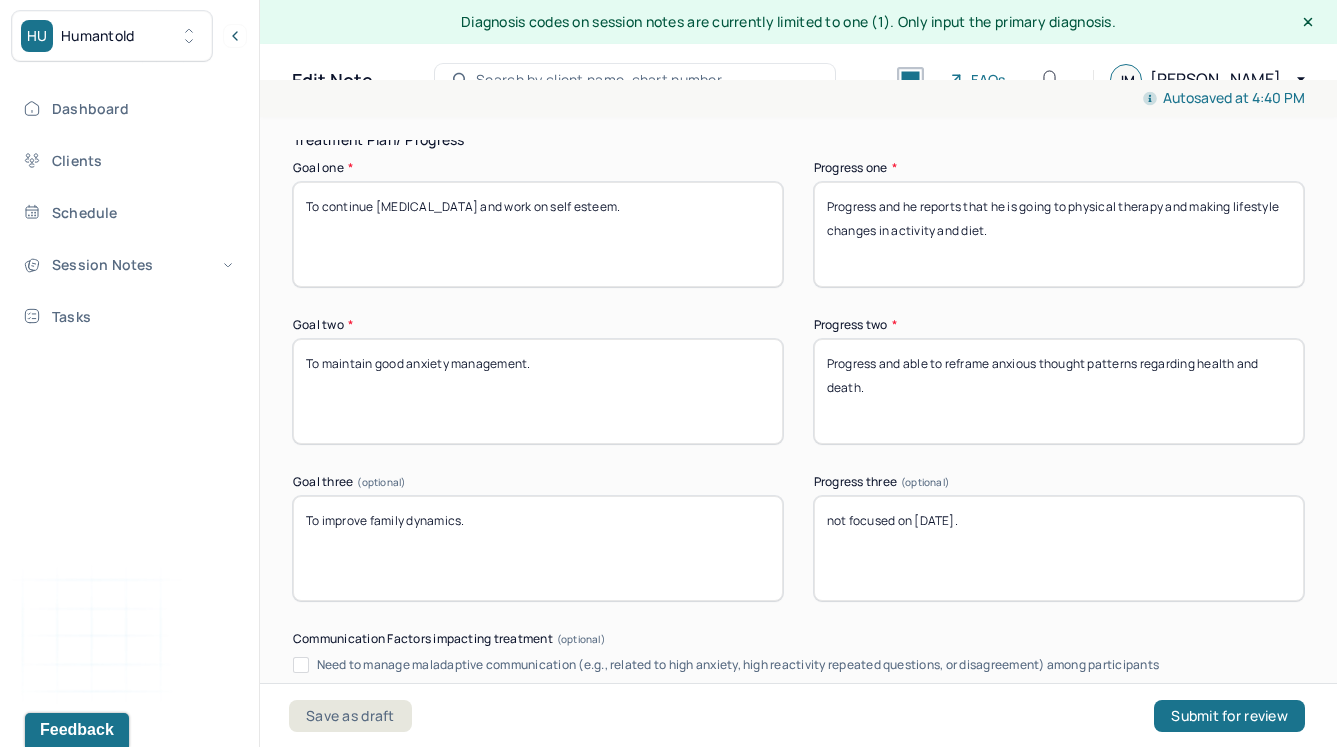 scroll, scrollTop: 3659, scrollLeft: 0, axis: vertical 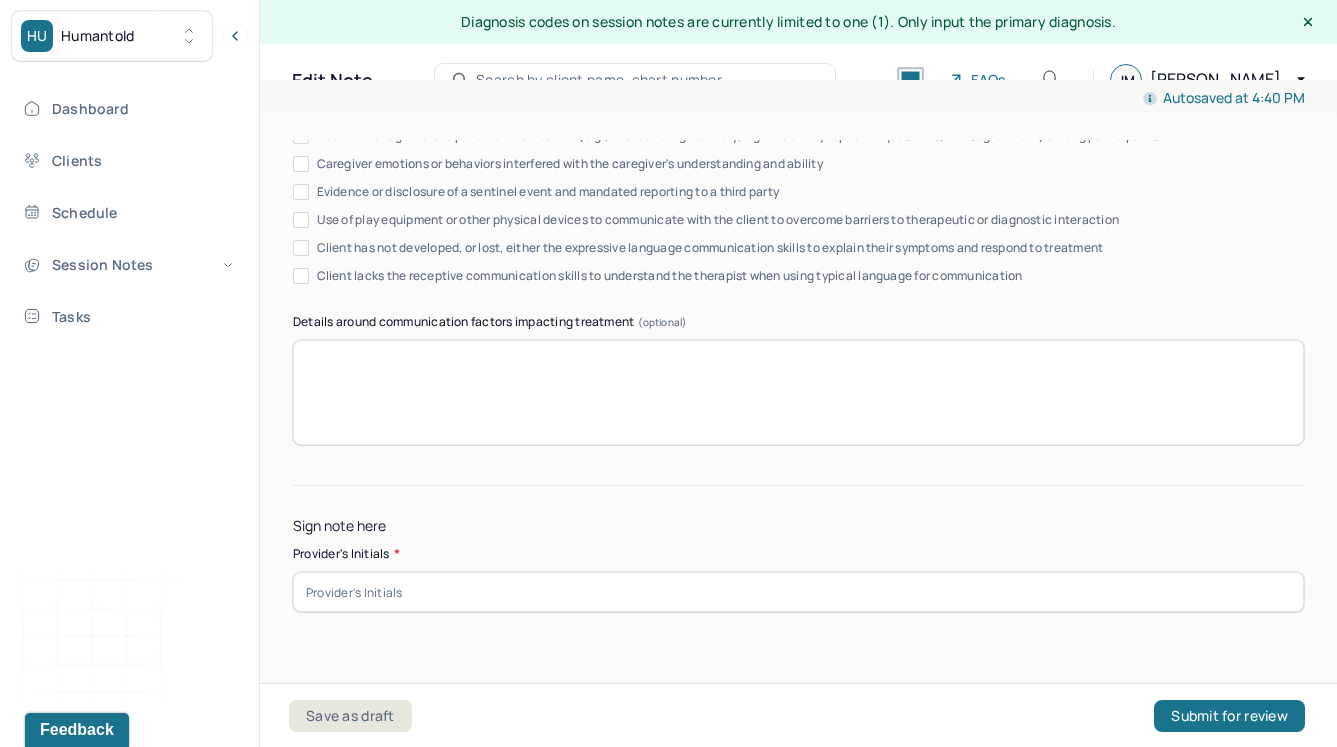 type on "not focused on today." 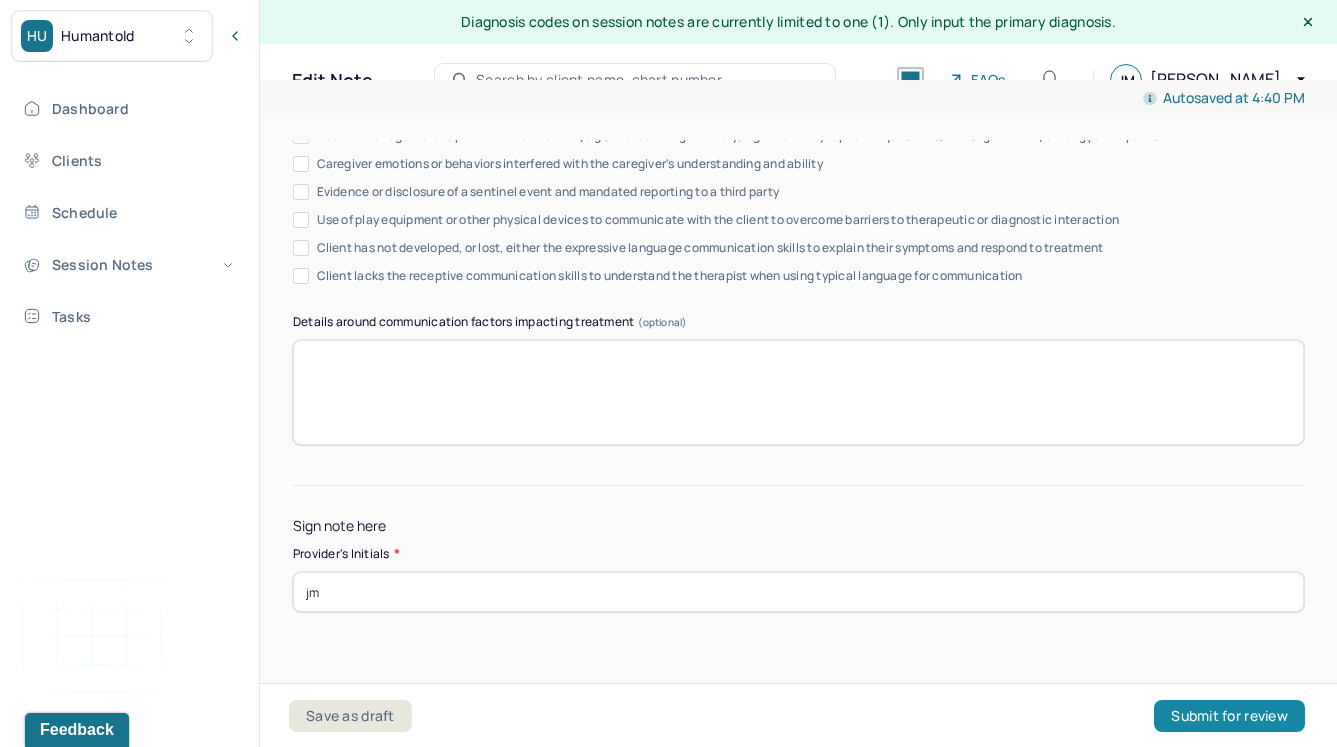 type on "jm" 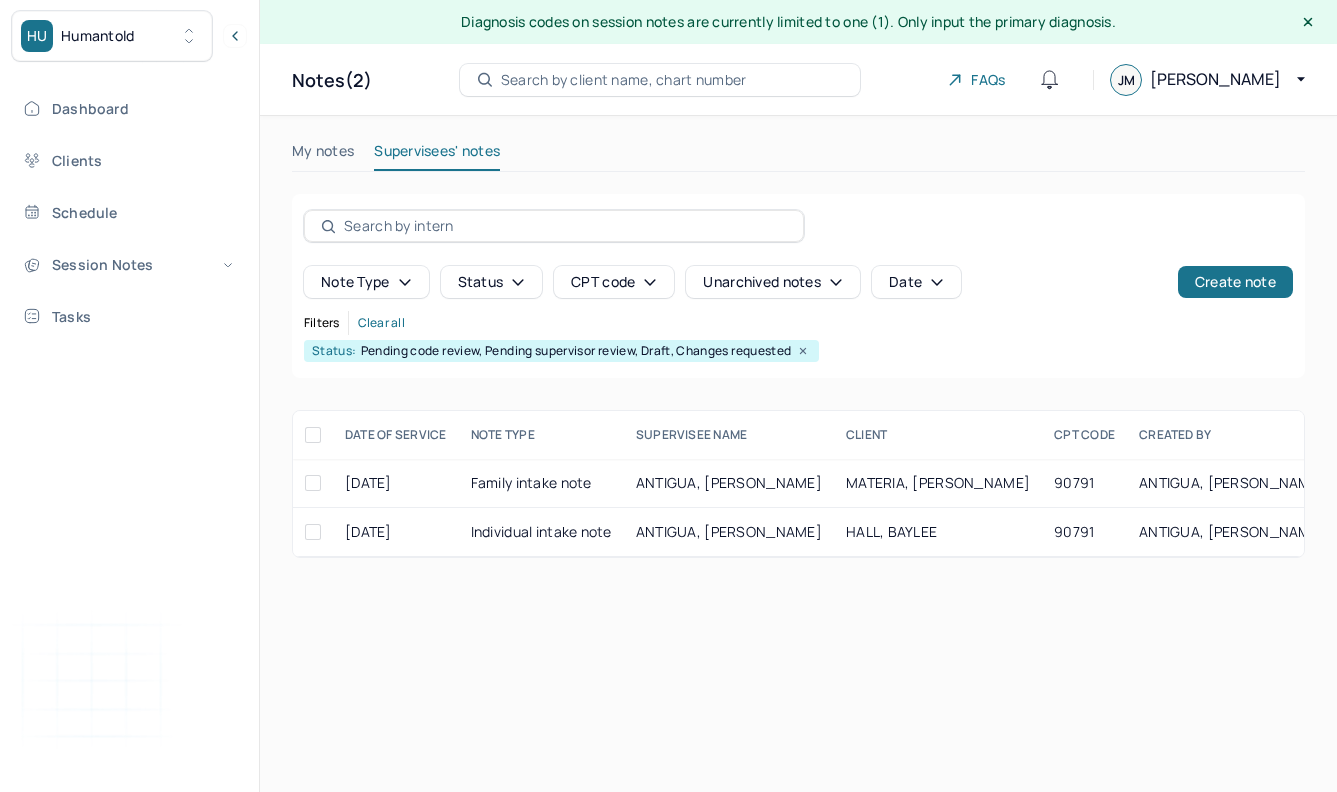 scroll, scrollTop: 0, scrollLeft: 0, axis: both 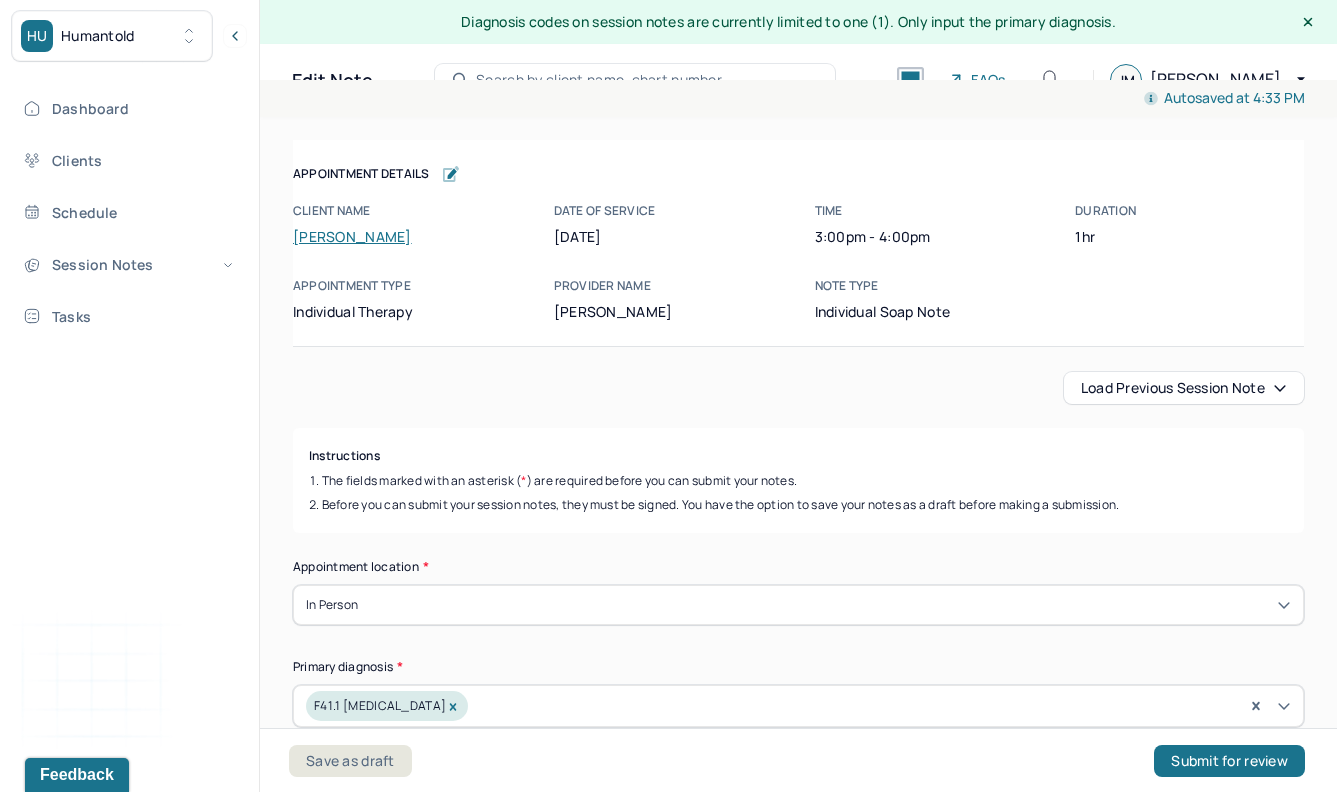 click on "Client name Michael Hurtado" at bounding box center (407, 224) 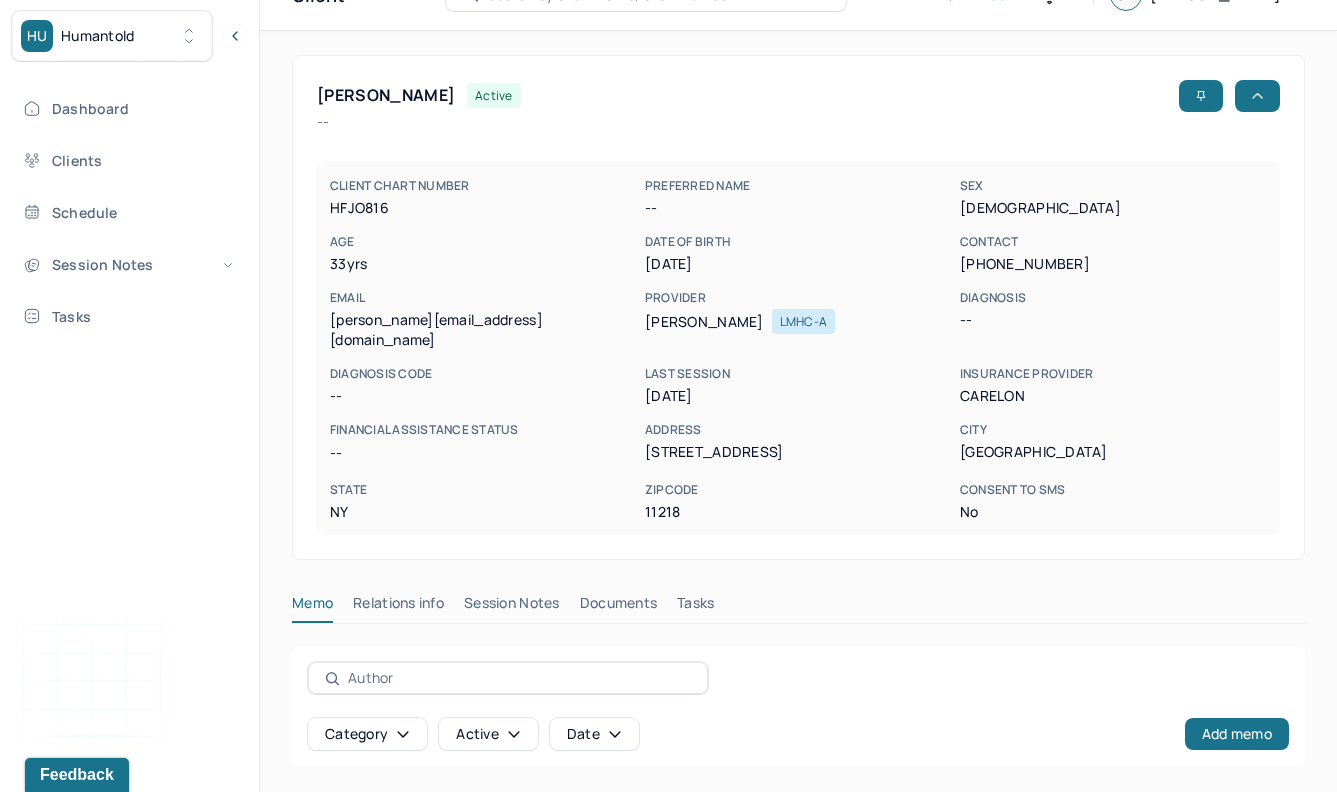scroll, scrollTop: 95, scrollLeft: 0, axis: vertical 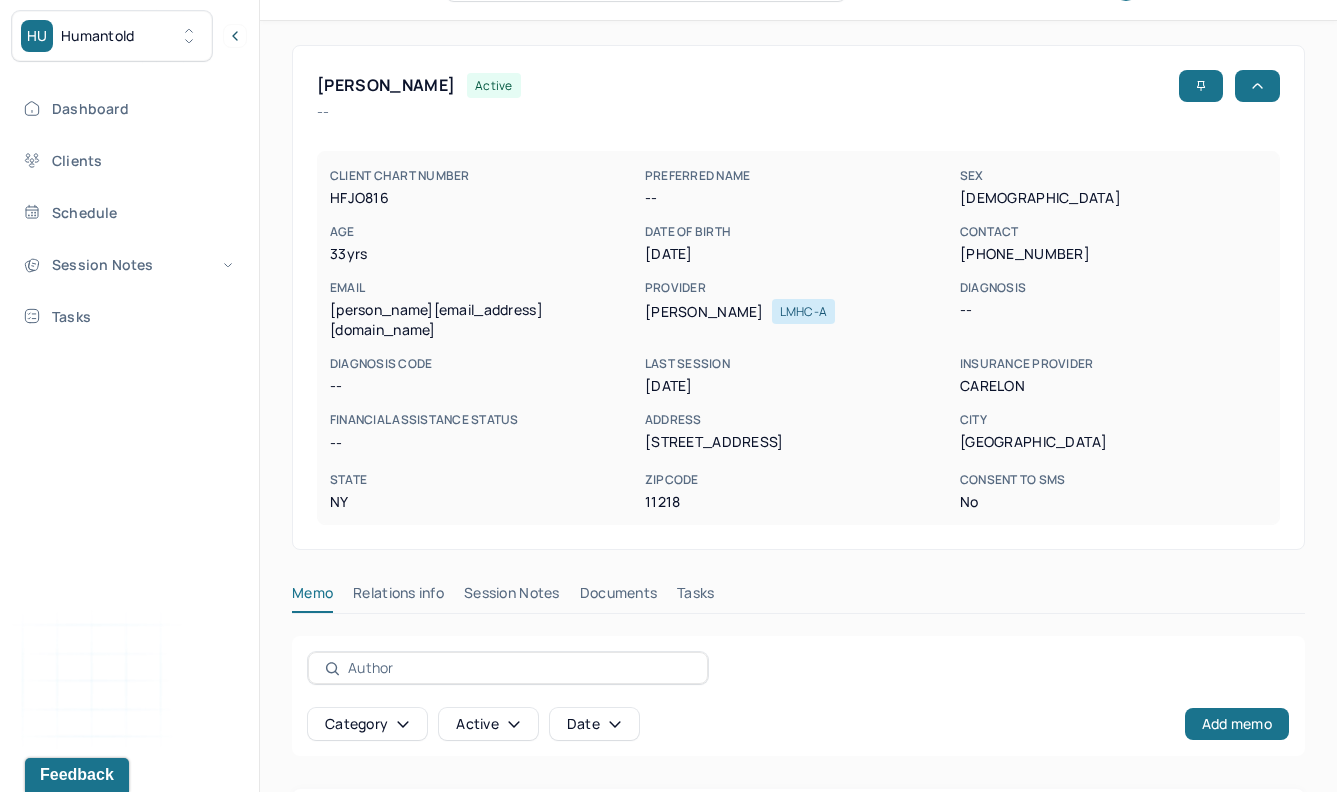 click on "Session Notes" at bounding box center (512, 597) 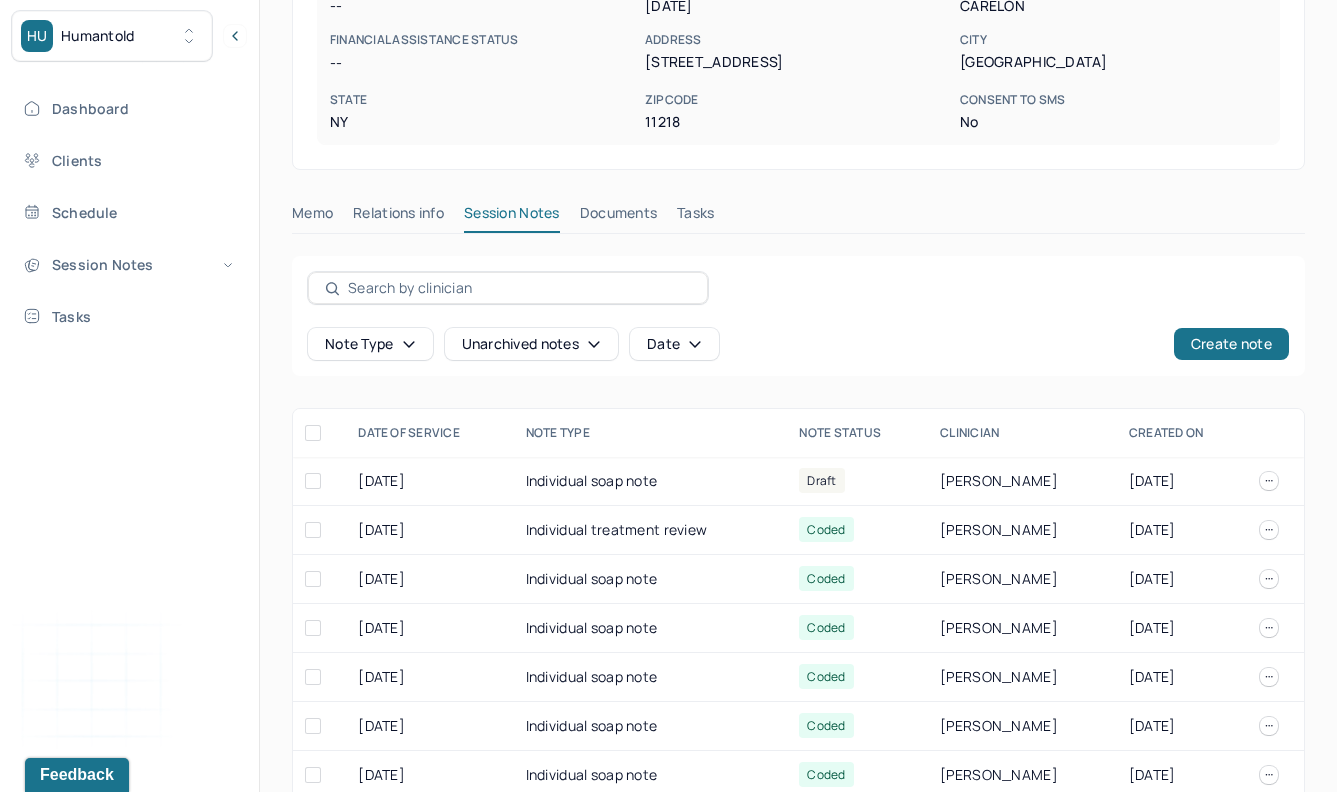 scroll, scrollTop: 491, scrollLeft: 0, axis: vertical 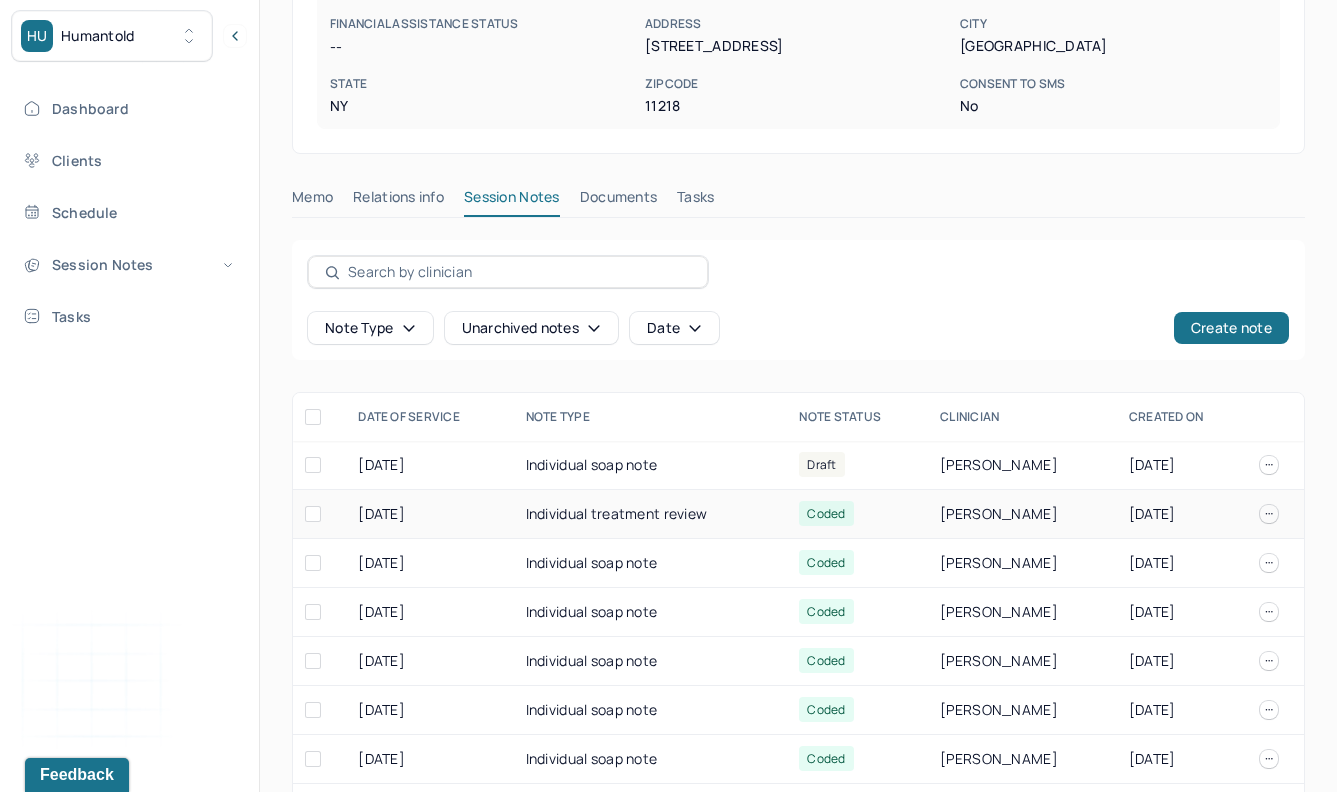 click on "Individual treatment review" at bounding box center (651, 514) 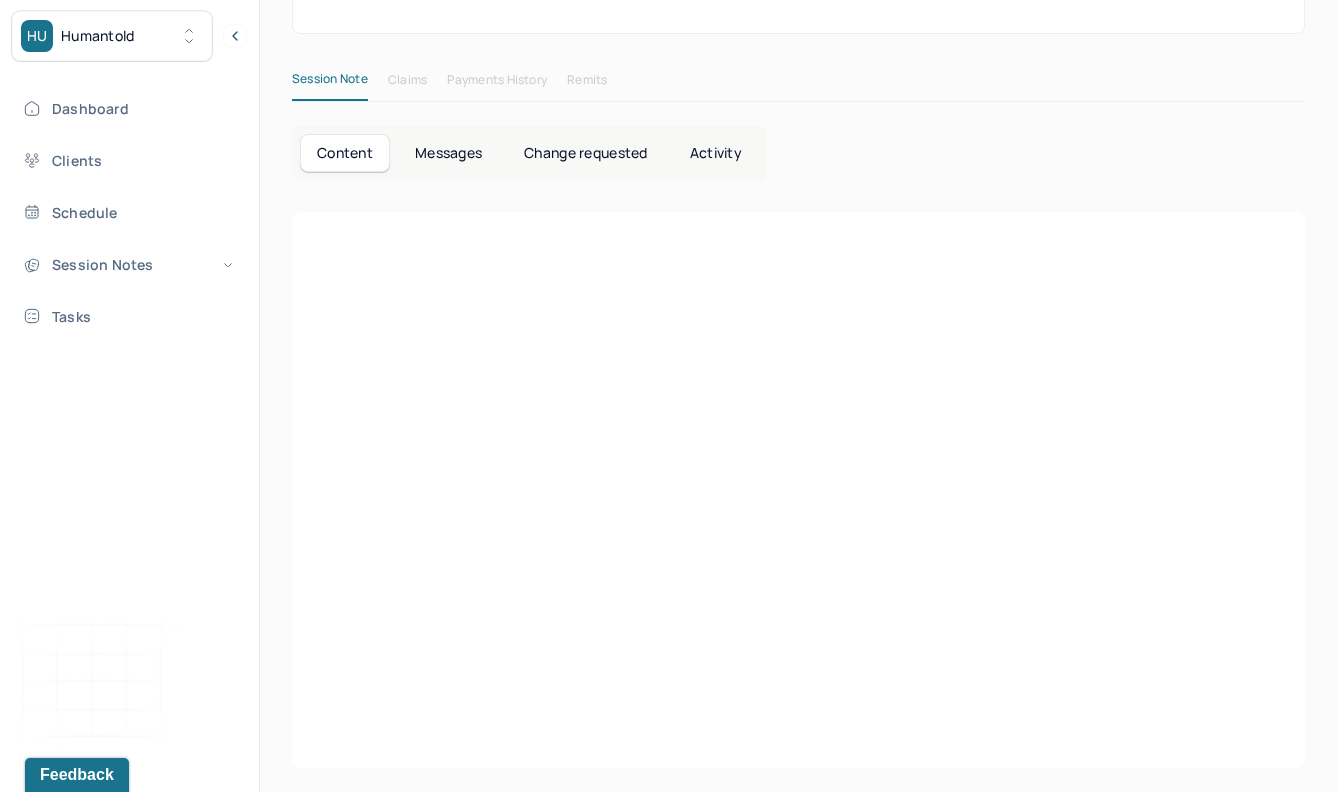 scroll, scrollTop: 0, scrollLeft: 0, axis: both 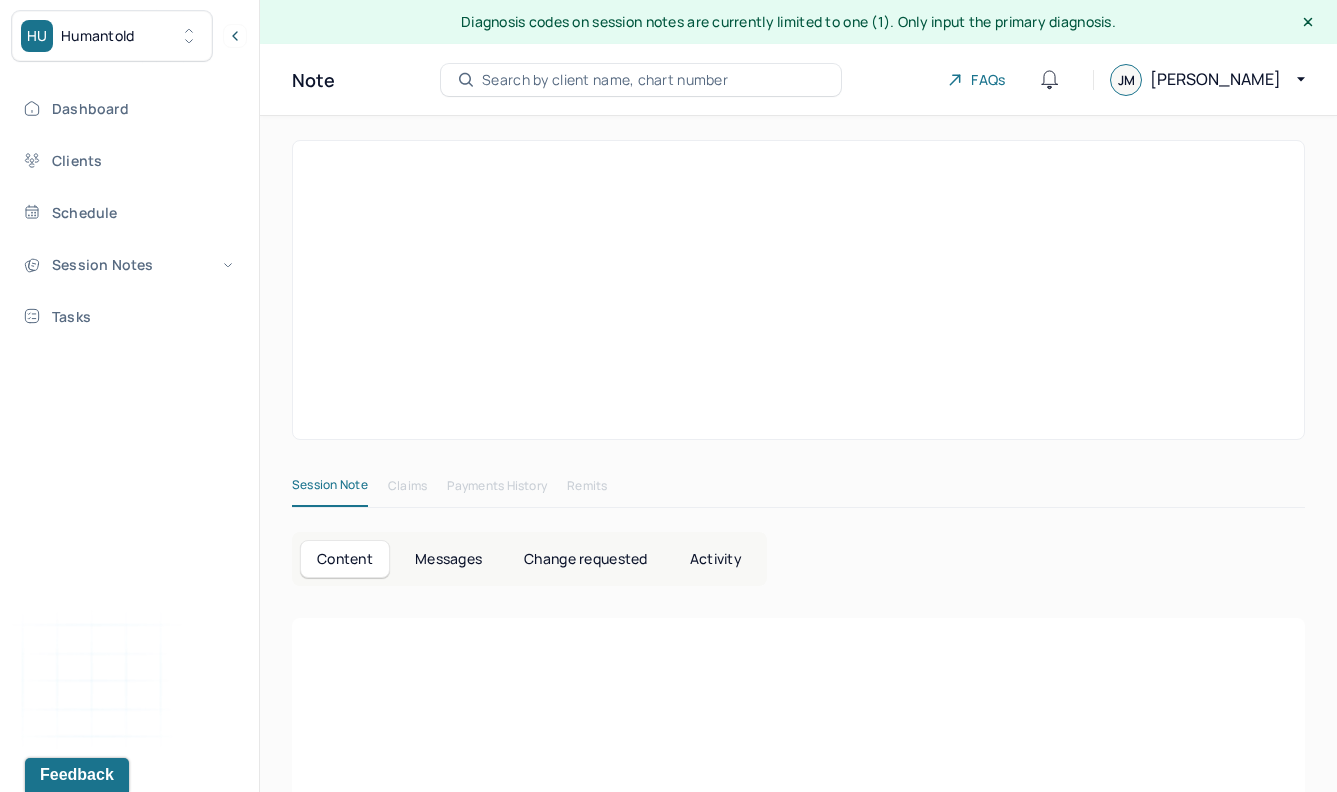 click on "Session Note     Claims     Payments History     Remits" at bounding box center (798, 490) 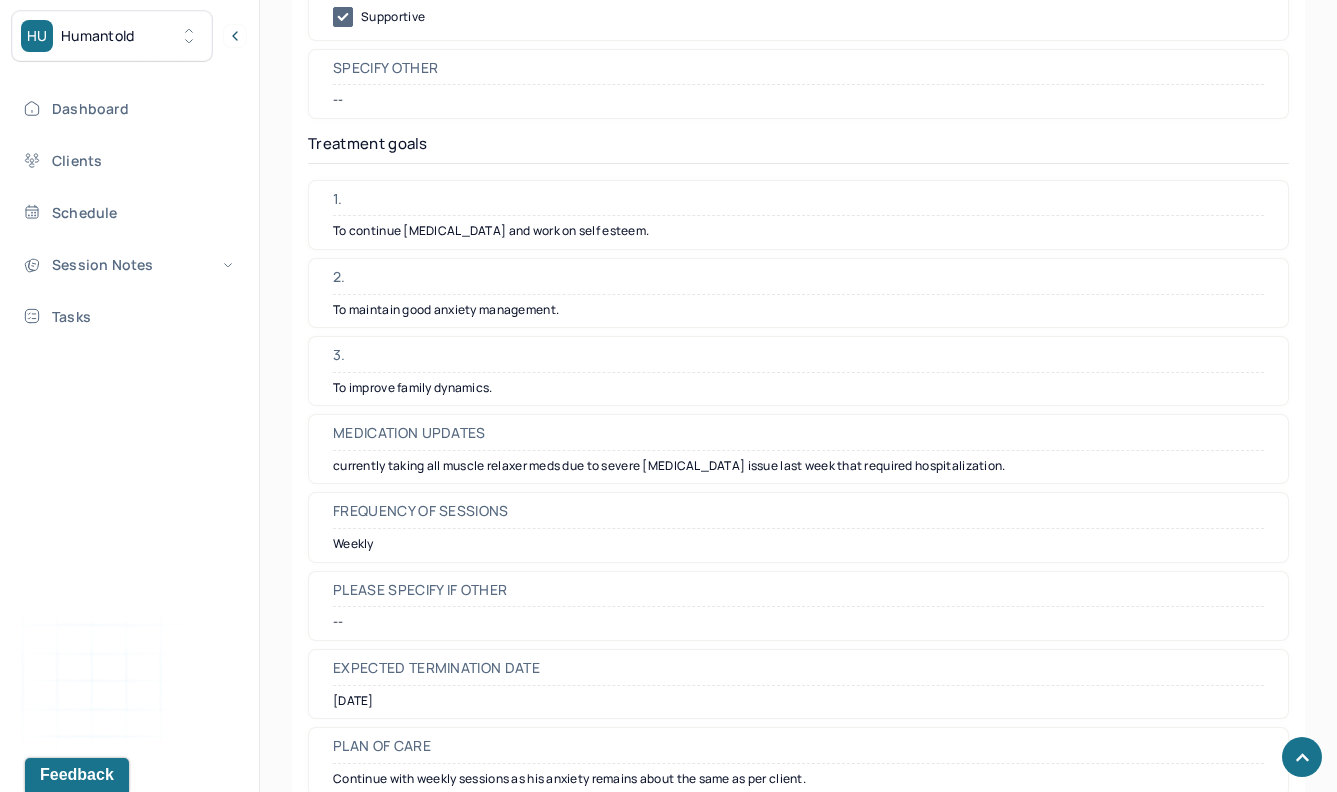scroll, scrollTop: 4972, scrollLeft: 0, axis: vertical 